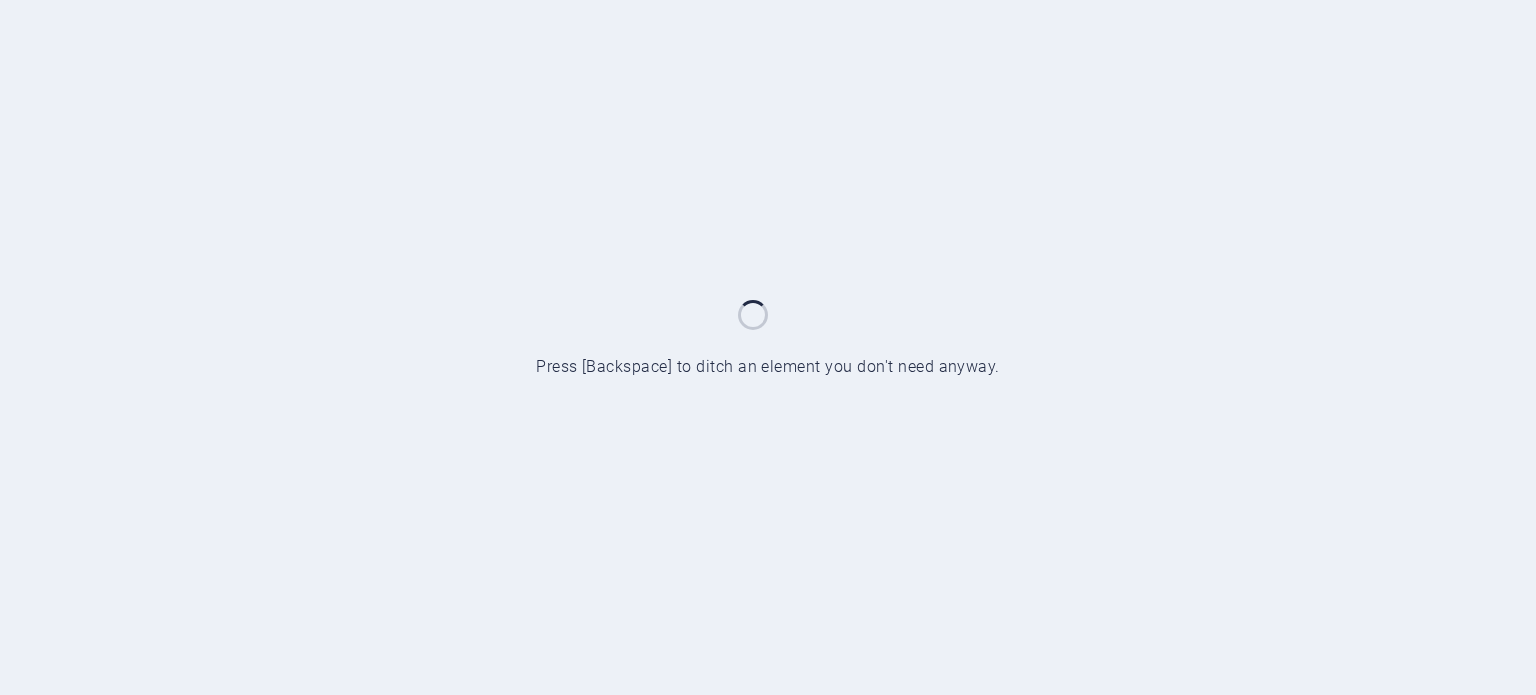 scroll, scrollTop: 0, scrollLeft: 0, axis: both 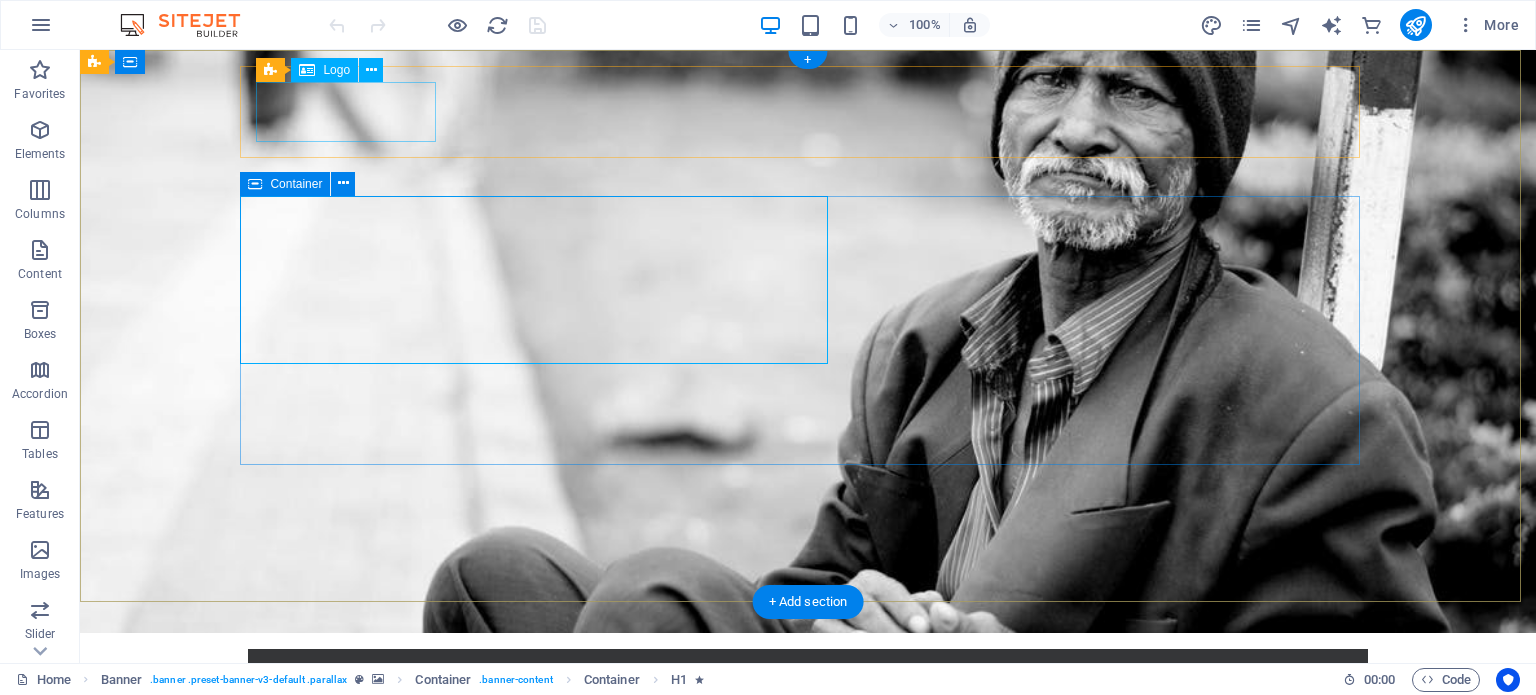 click at bounding box center [808, 695] 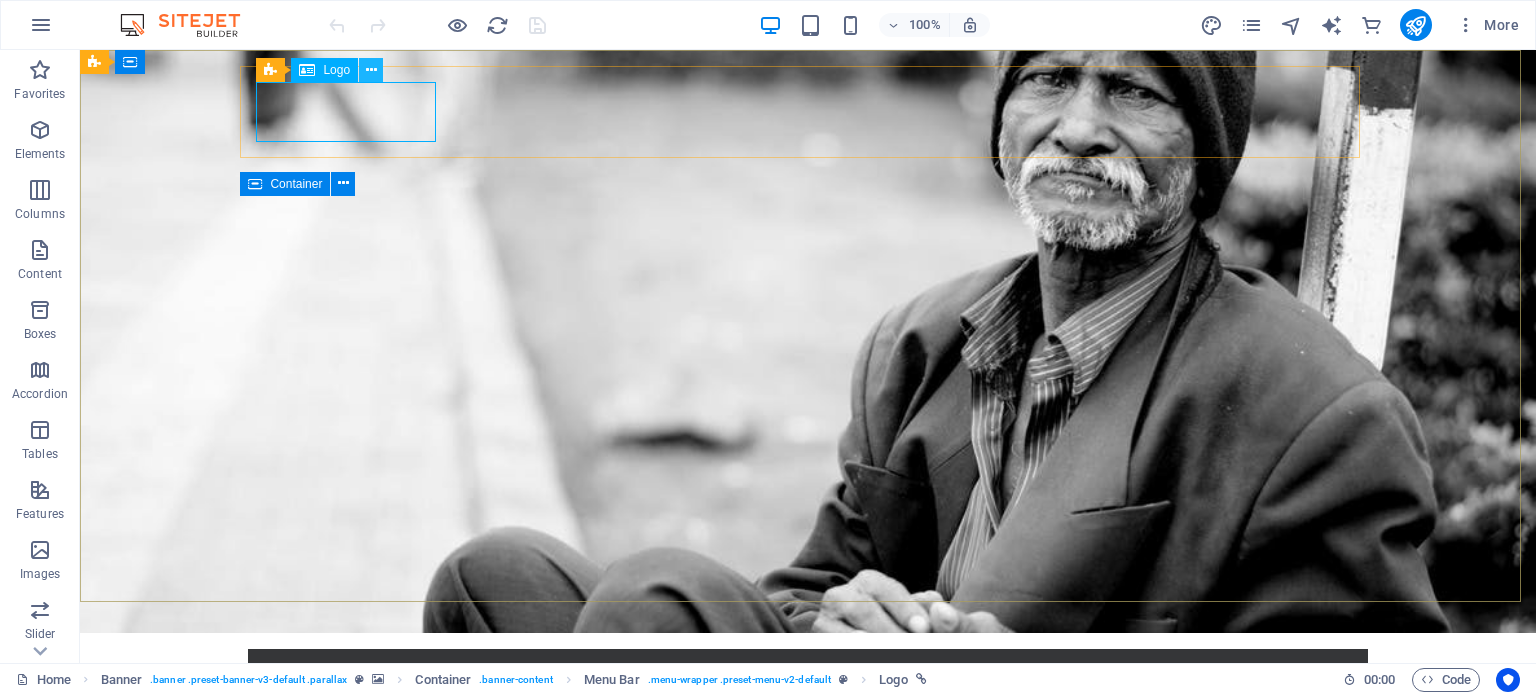 click at bounding box center (371, 70) 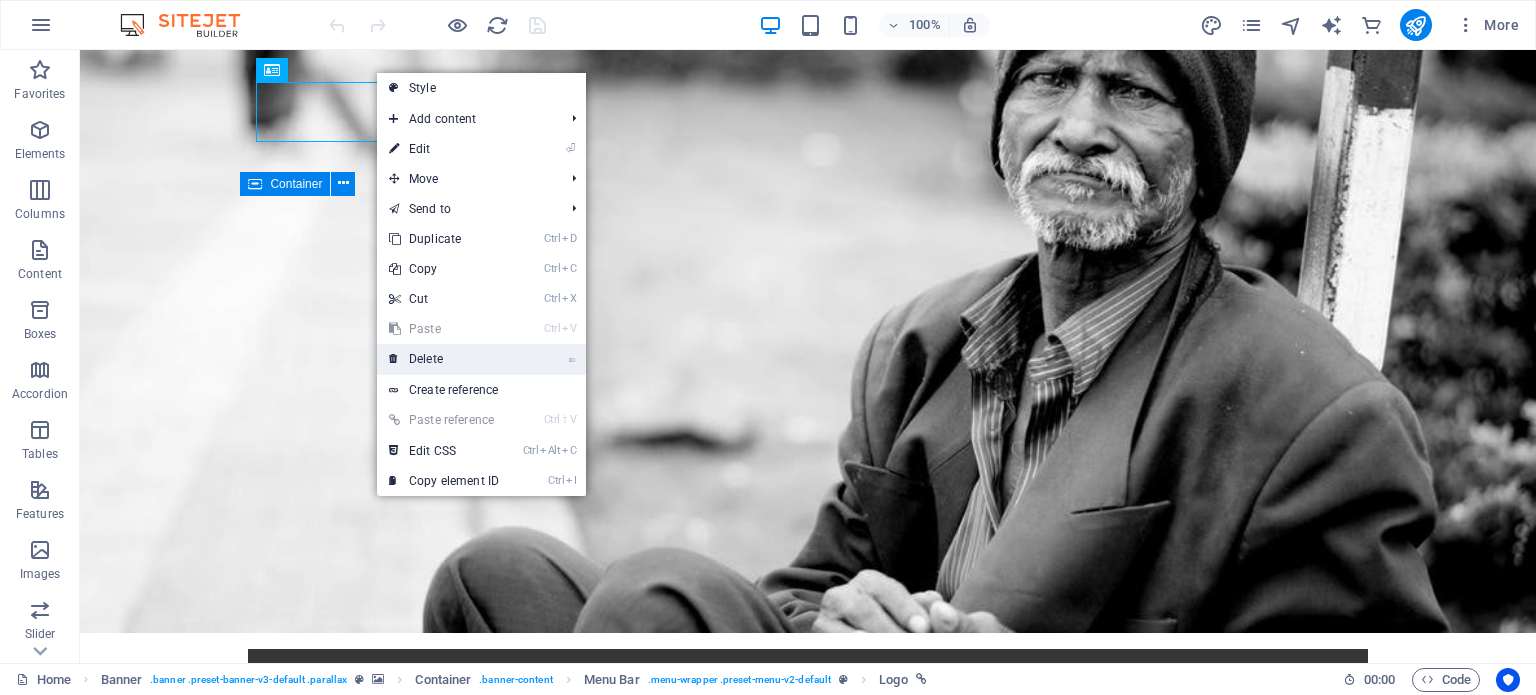click on "⌦  Delete" at bounding box center [444, 359] 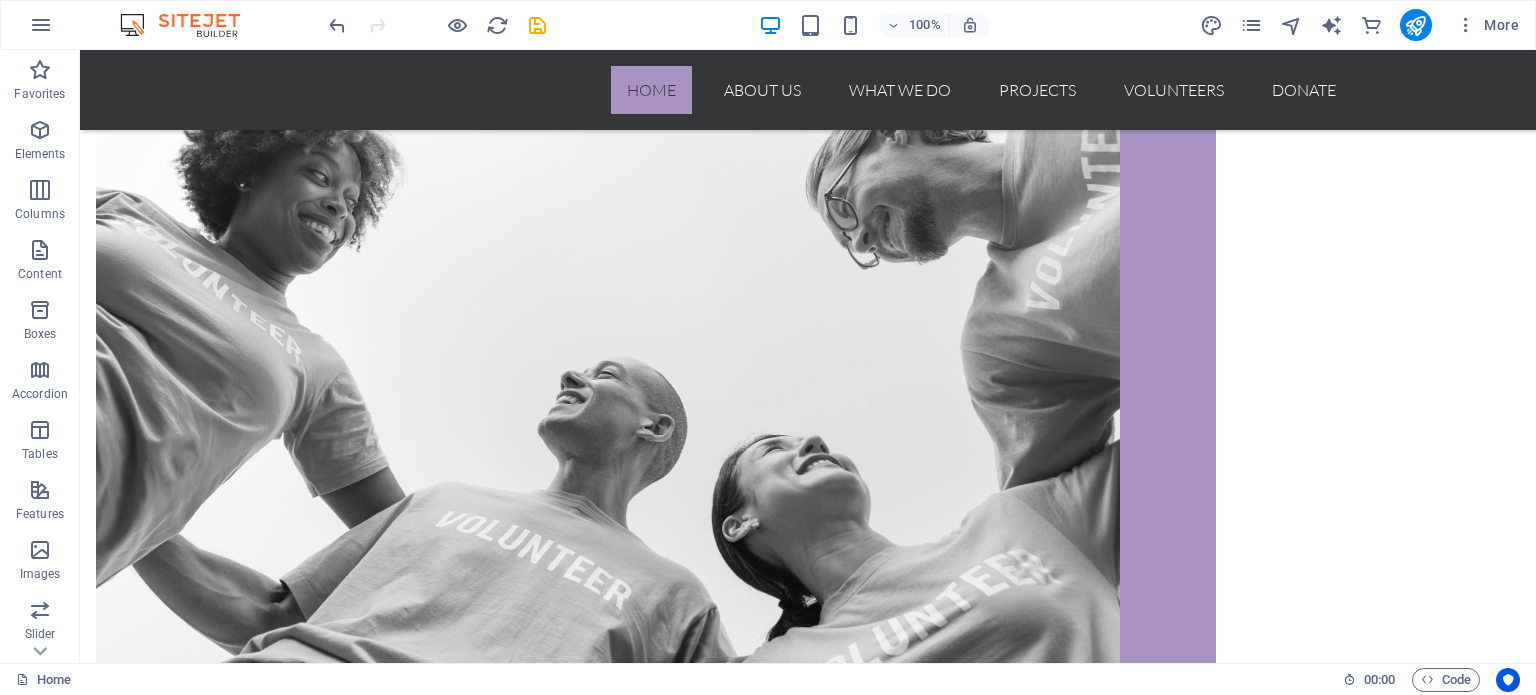scroll, scrollTop: 1203, scrollLeft: 0, axis: vertical 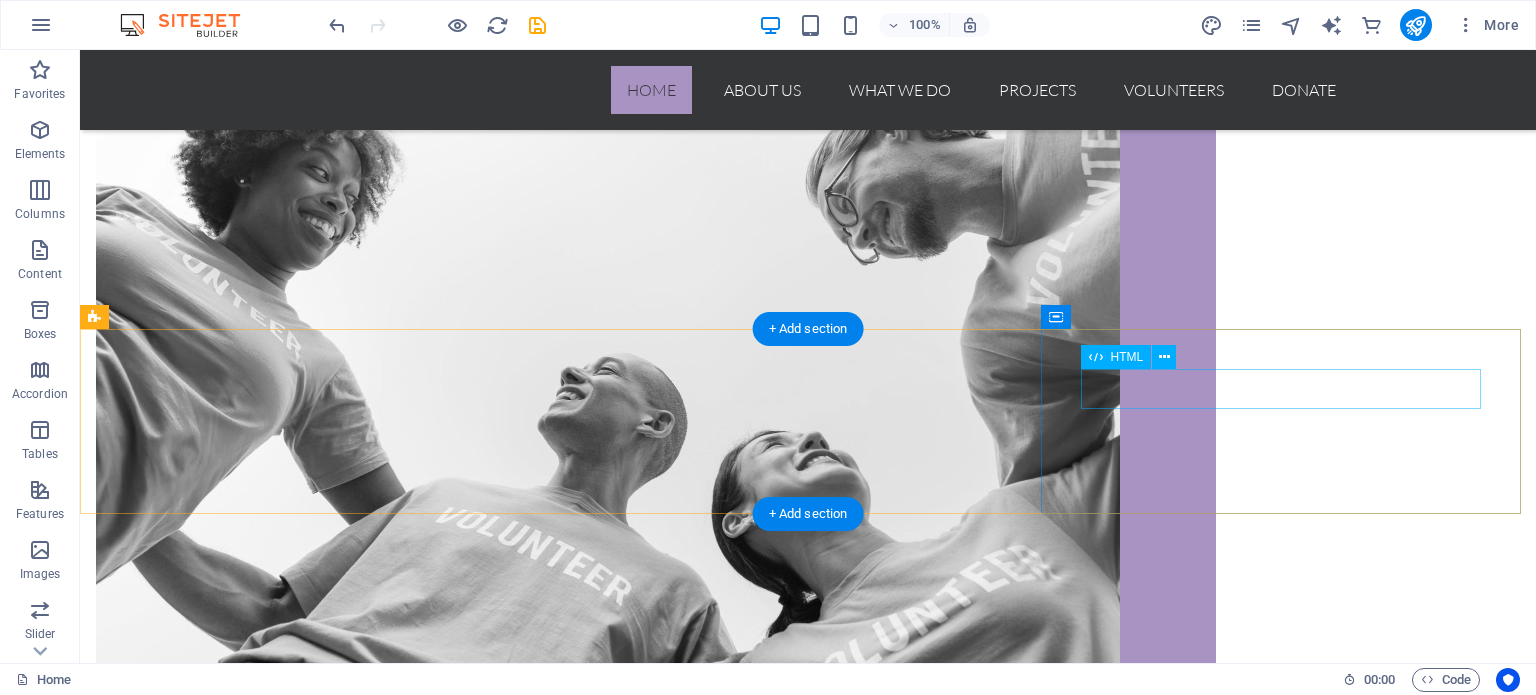 click on "$ 122000" at bounding box center [808, 4324] 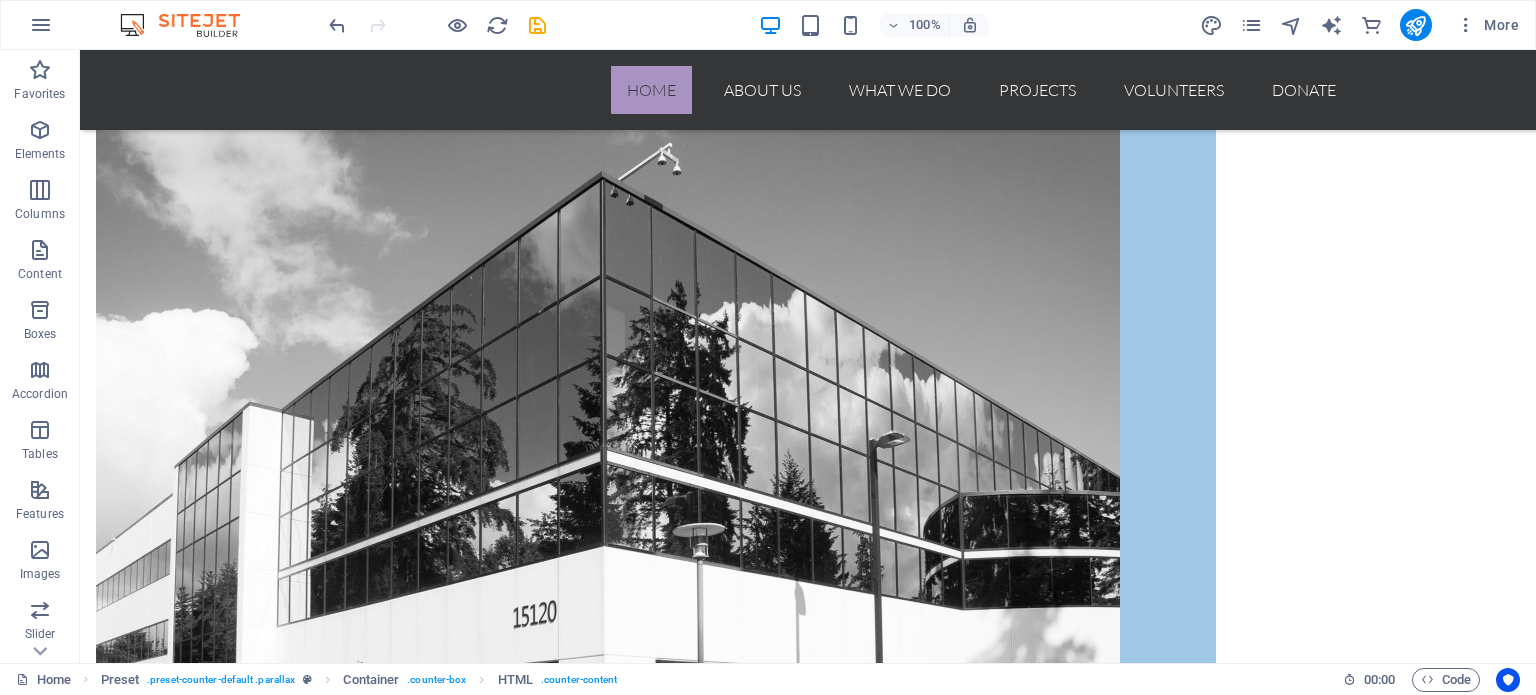 scroll, scrollTop: 2046, scrollLeft: 0, axis: vertical 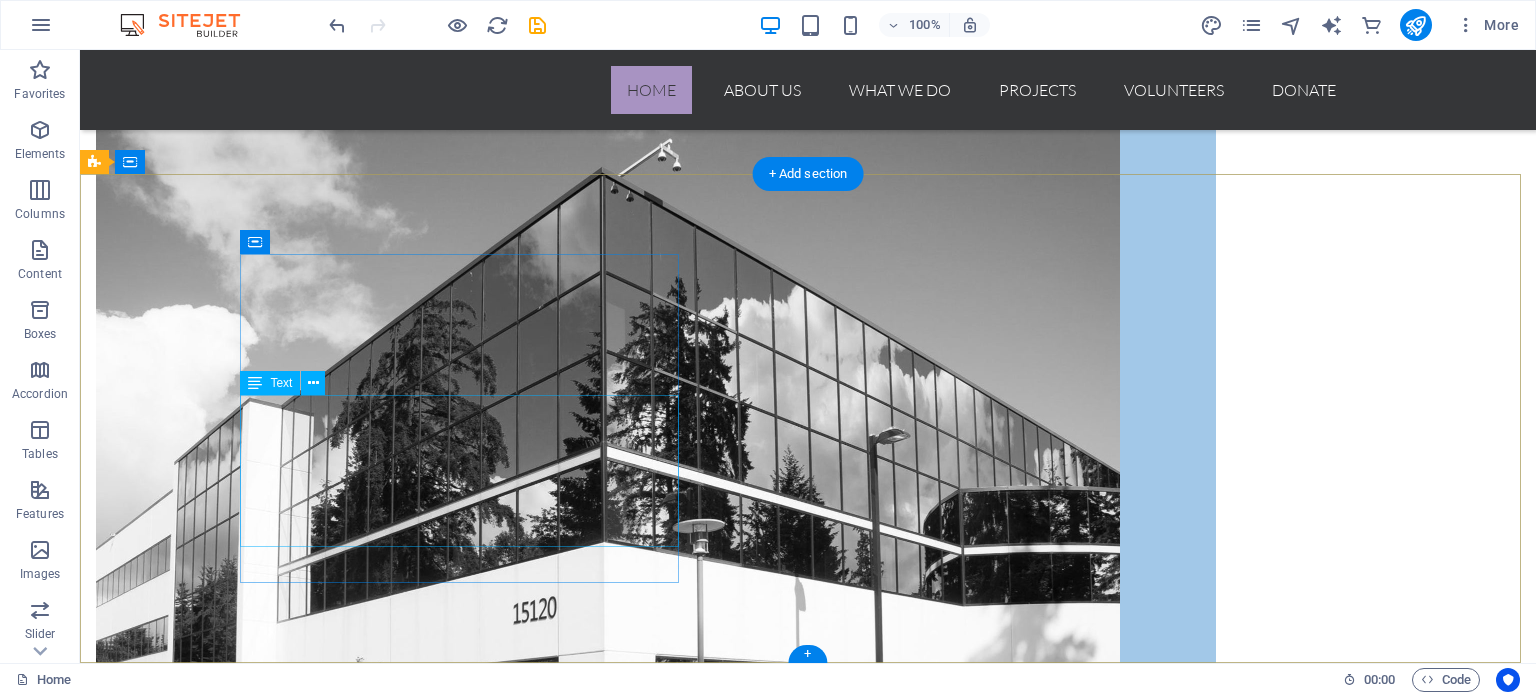 click on "Individual , [ID] [EMAIL] [COMPANY] [COMPANY] [FIRST] [LAST] [STREET] [ZIP] [CITY] [EMAIL] [PHONE] [PHONE] [PHONE] [PHONE] [PHONE] [PHONE] [PHONE] [PHONE] [PHONE] [PHONE] [PHONE] [PHONE]" at bounding box center [656, 4786] 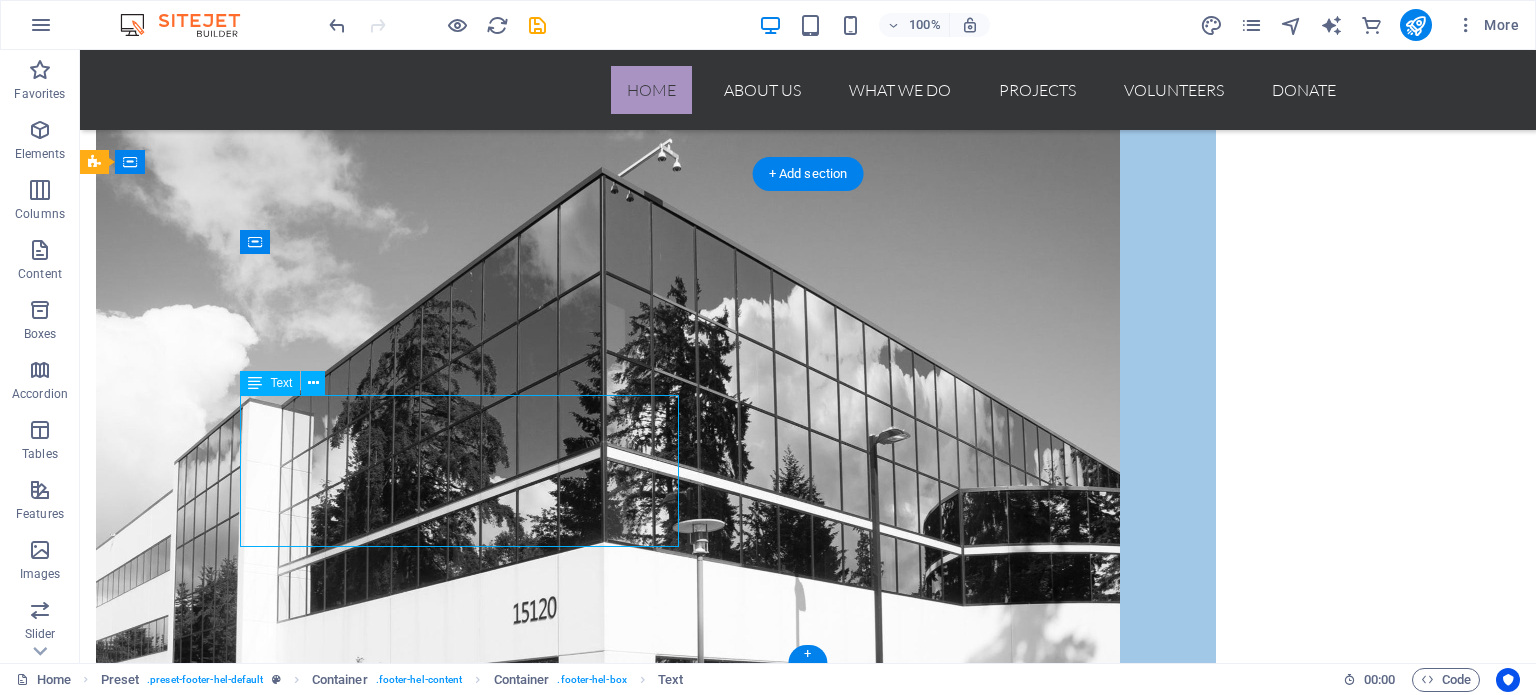 click on "Individual , [ID] [EMAIL] [COMPANY] [COMPANY] [FIRST] [LAST] [STREET] [ZIP] [CITY] [EMAIL] [PHONE] [PHONE] [PHONE] [PHONE] [PHONE] [PHONE] [PHONE] [PHONE] [PHONE] [PHONE] [PHONE] [PHONE]" at bounding box center [656, 4786] 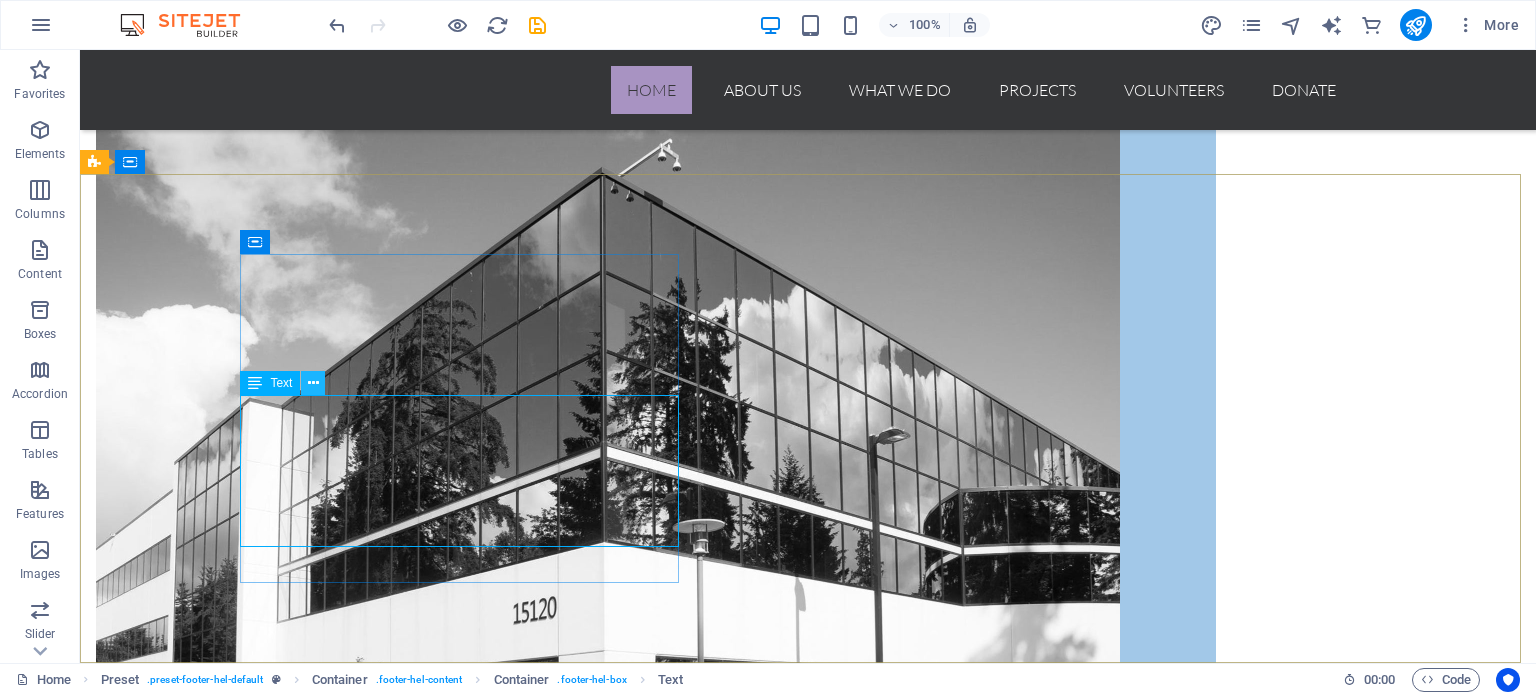 click at bounding box center (313, 383) 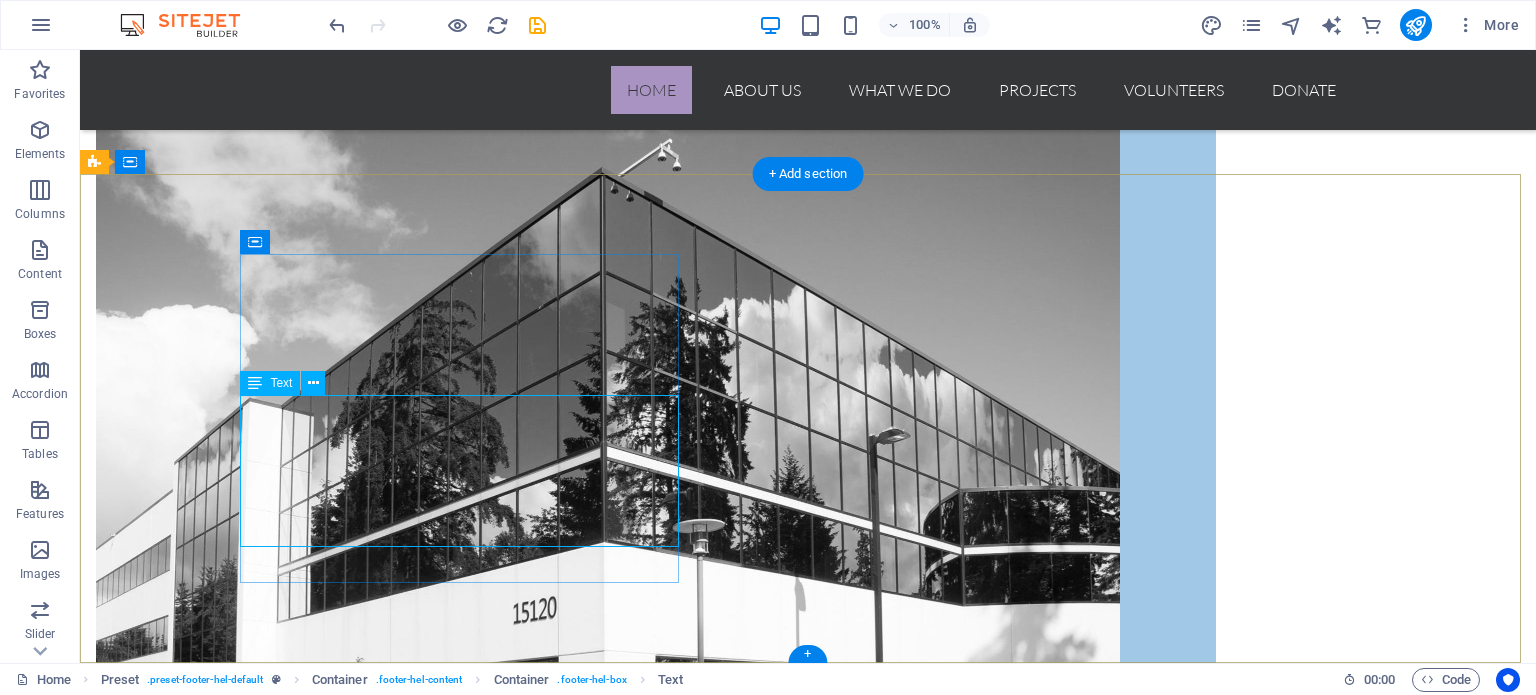 click on "Individual , [ID] [EMAIL] [COMPANY] [COMPANY] [FIRST] [LAST] [STREET] [ZIP] [CITY] [EMAIL] [PHONE] [PHONE] [PHONE] [PHONE] [PHONE] [PHONE] [PHONE] [PHONE] [PHONE] [PHONE] [PHONE] [PHONE]" at bounding box center (656, 4786) 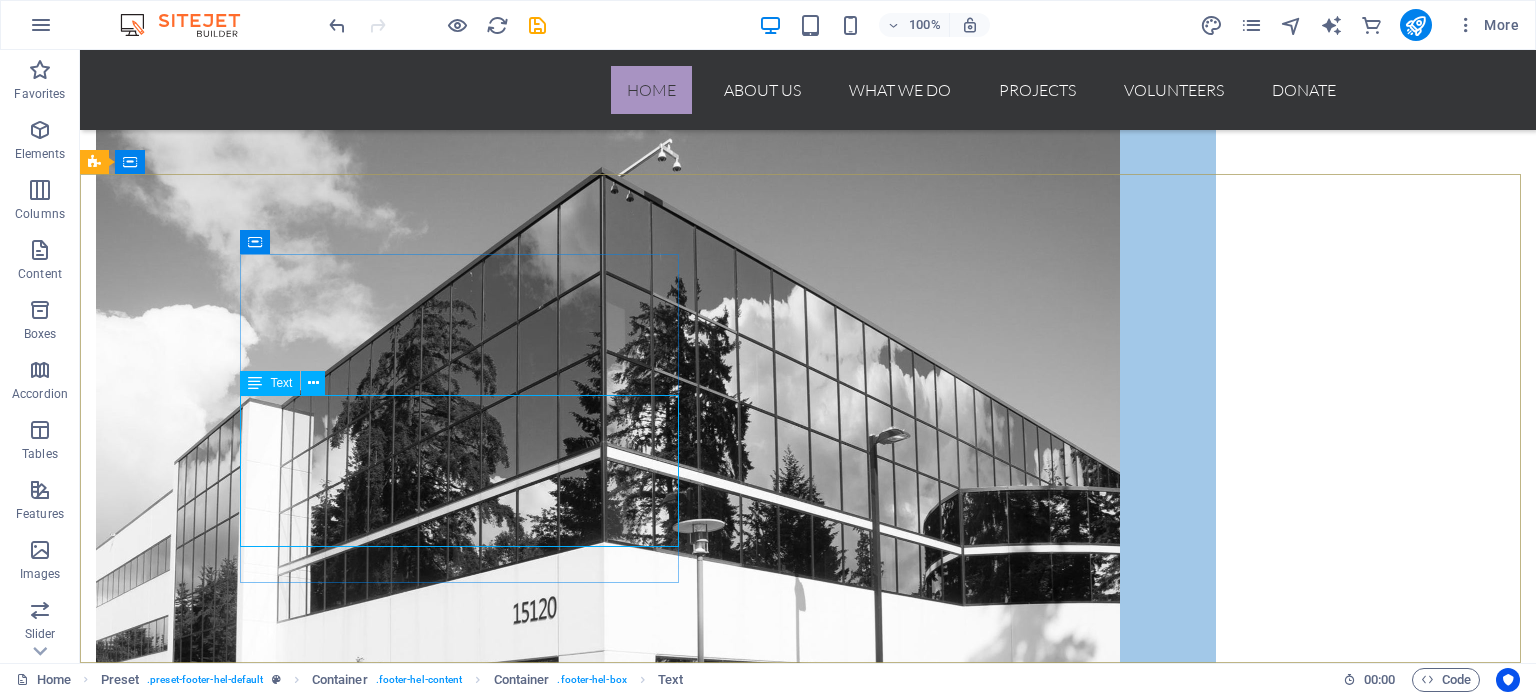 click on "Text" at bounding box center (281, 383) 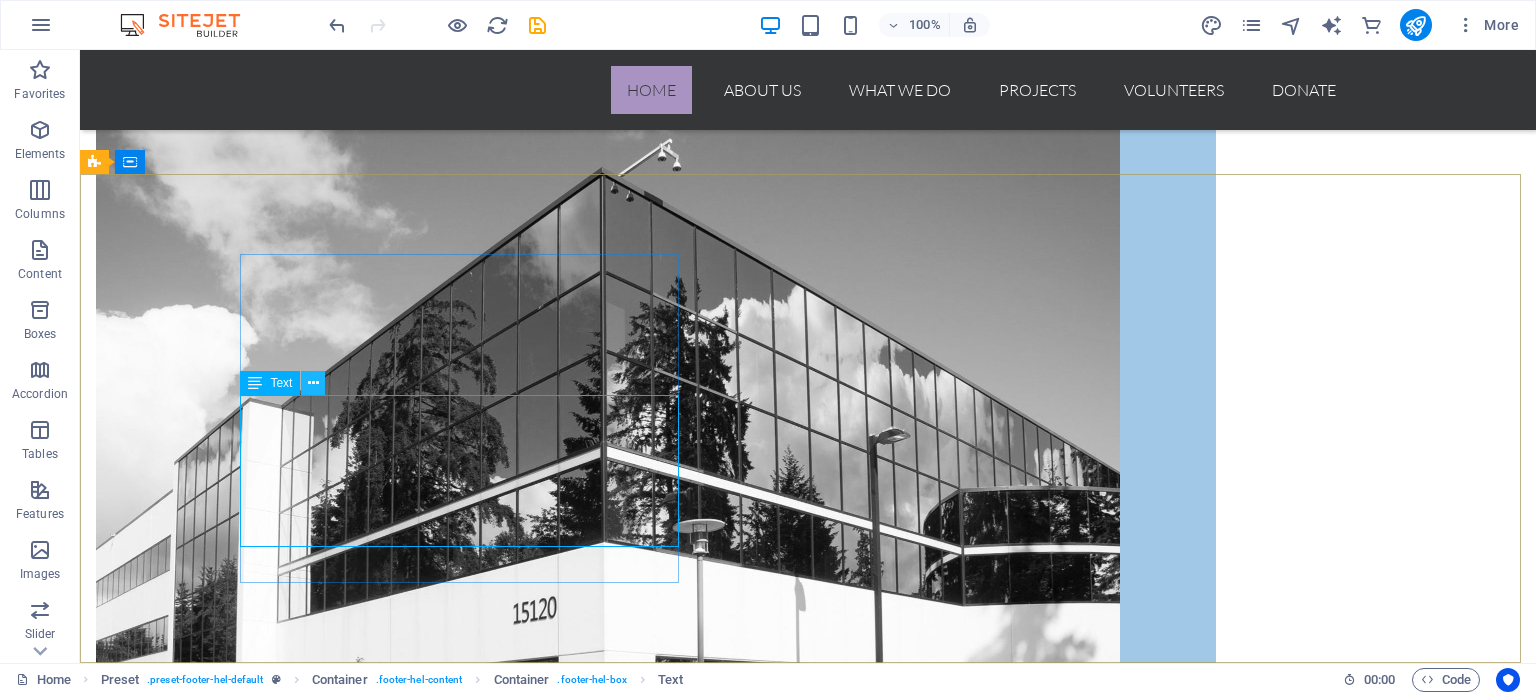 click at bounding box center (313, 383) 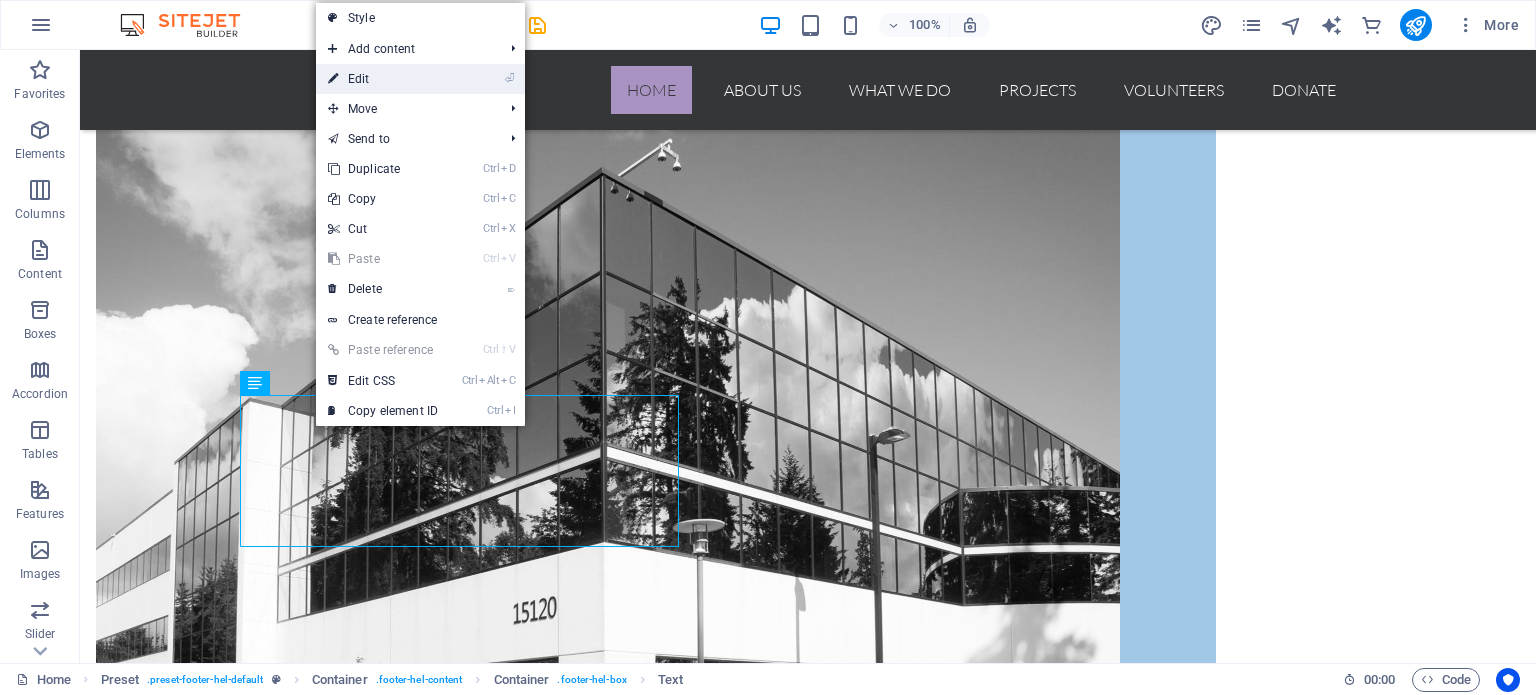 click on "⏎  Edit" at bounding box center [383, 79] 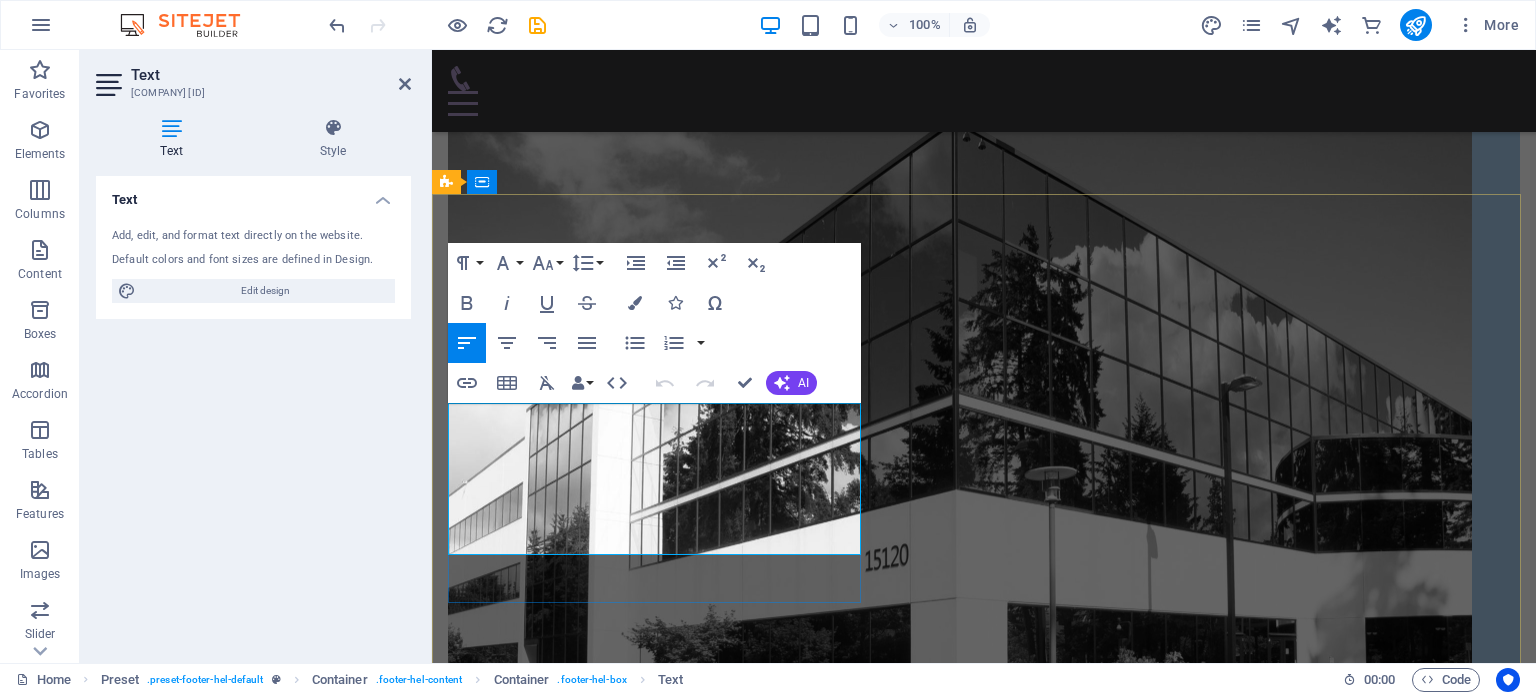 click at bounding box center [997, 4464] 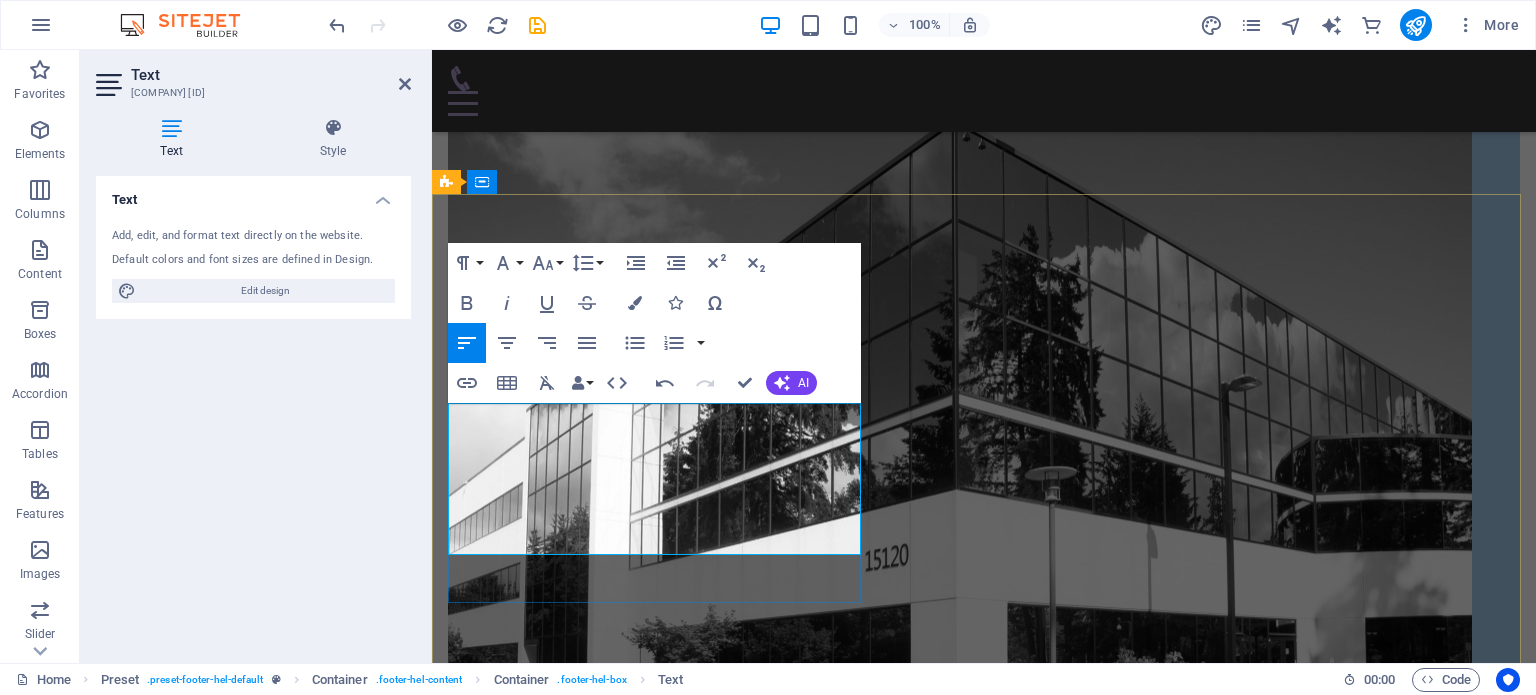 click at bounding box center (997, 4507) 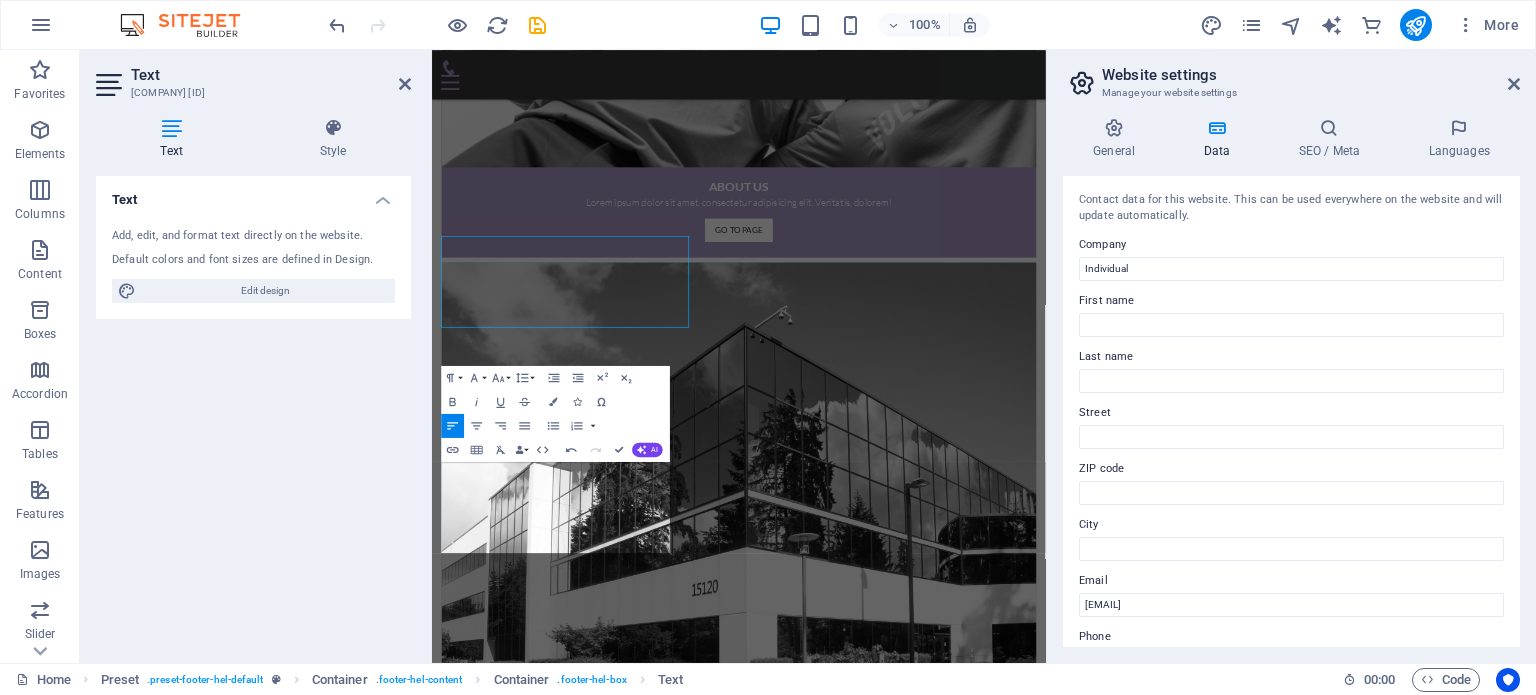 scroll, scrollTop: 2089, scrollLeft: 0, axis: vertical 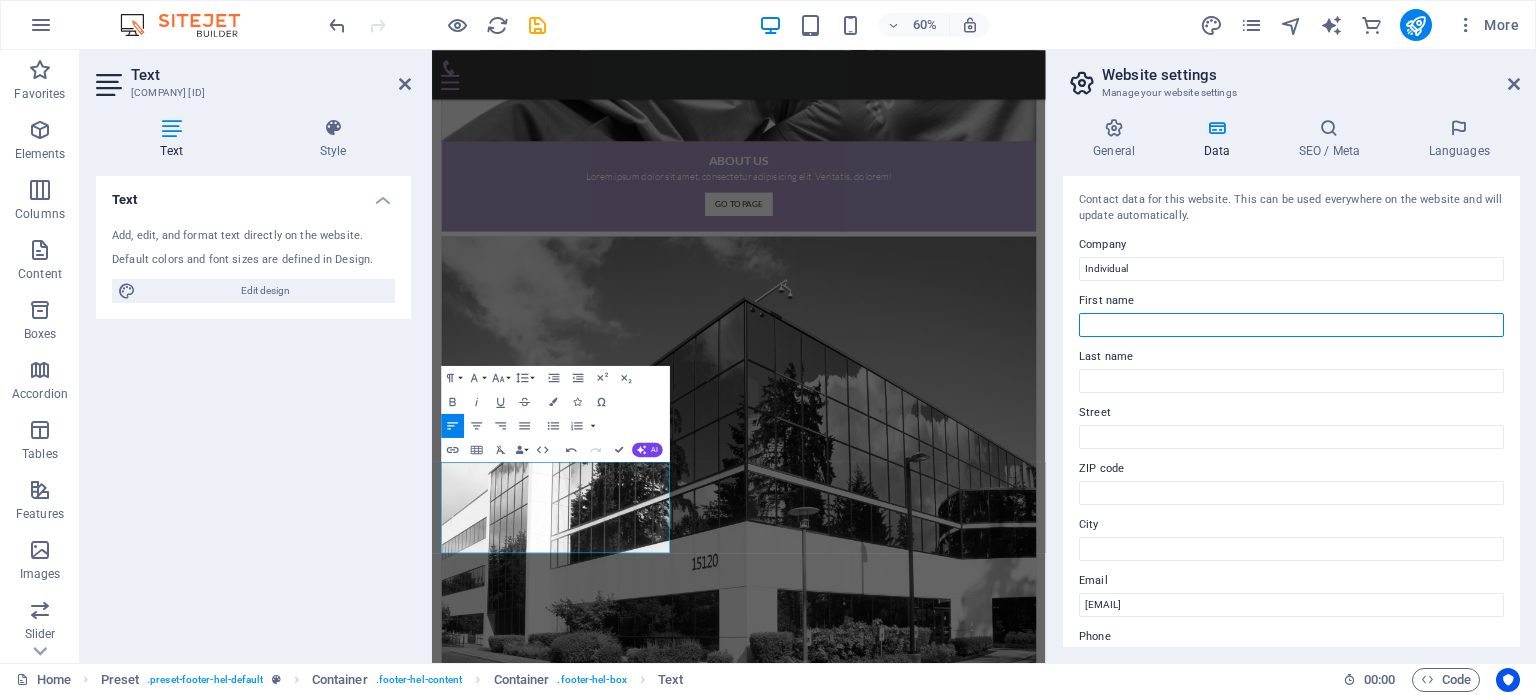 click on "First name" at bounding box center [1291, 325] 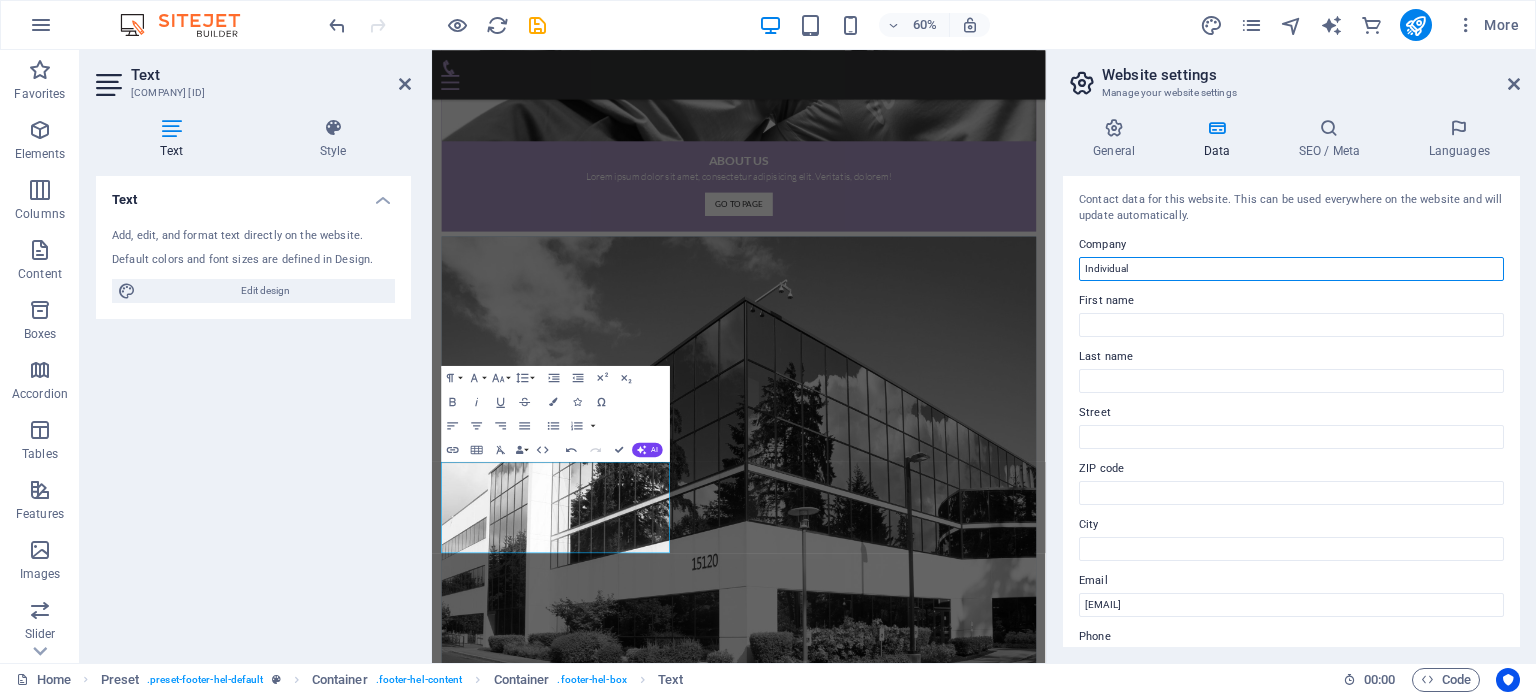 click on "Individual" at bounding box center (1291, 269) 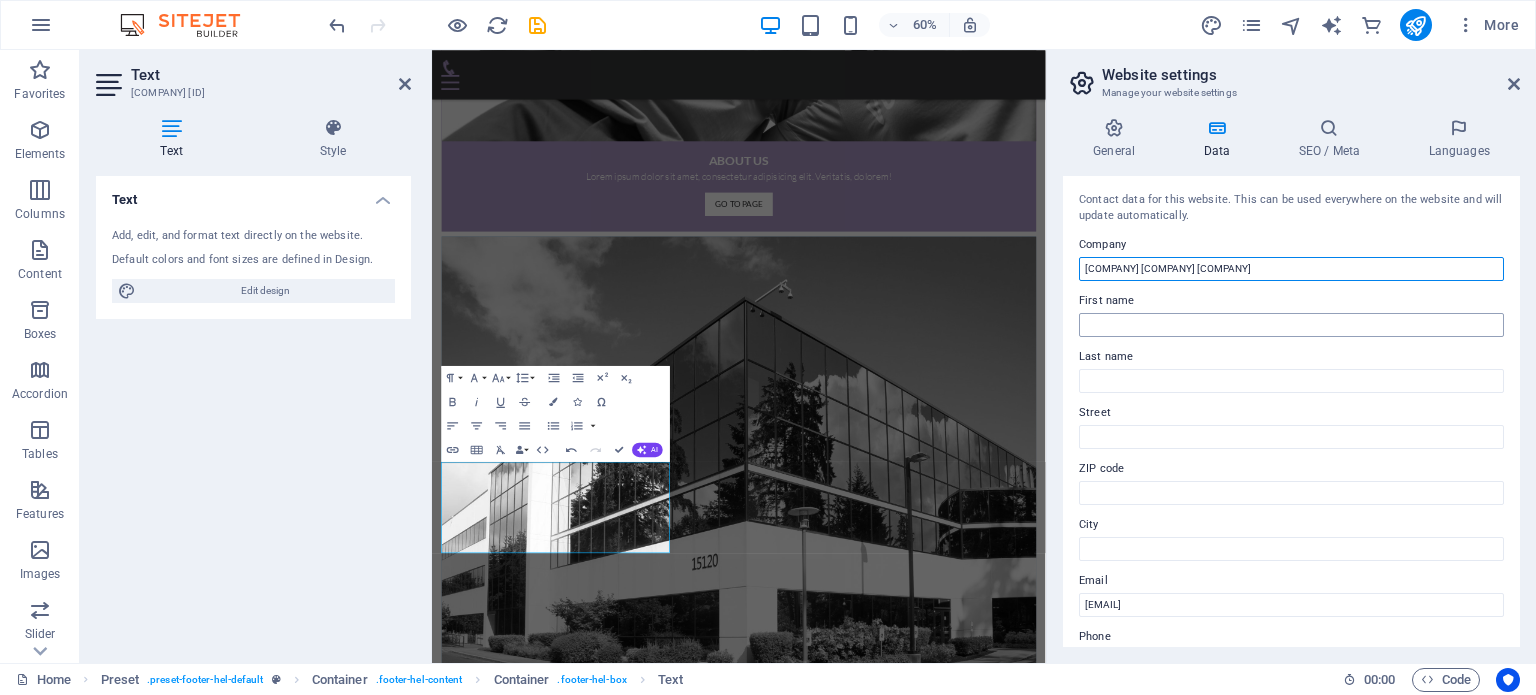 type on "[COMPANY] [COMPANY] [COMPANY]" 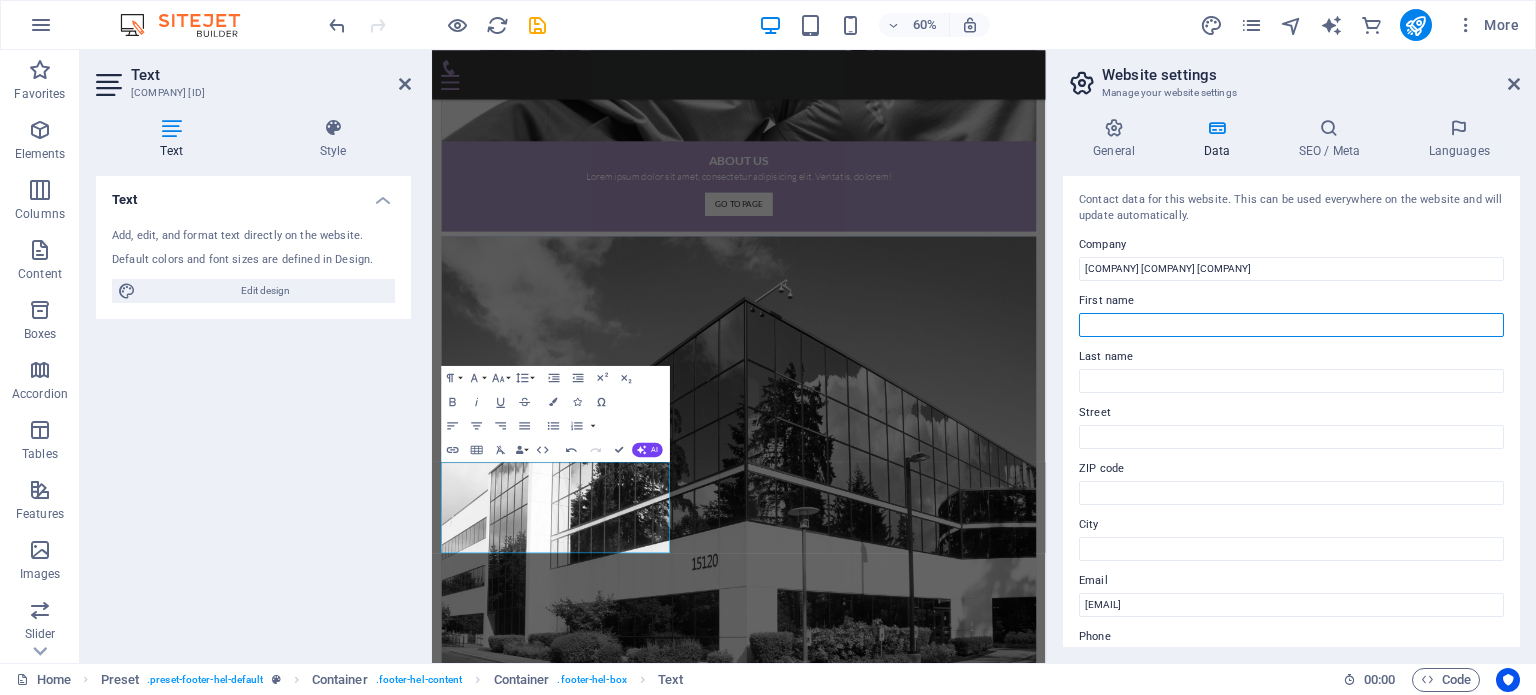click on "First name" at bounding box center (1291, 325) 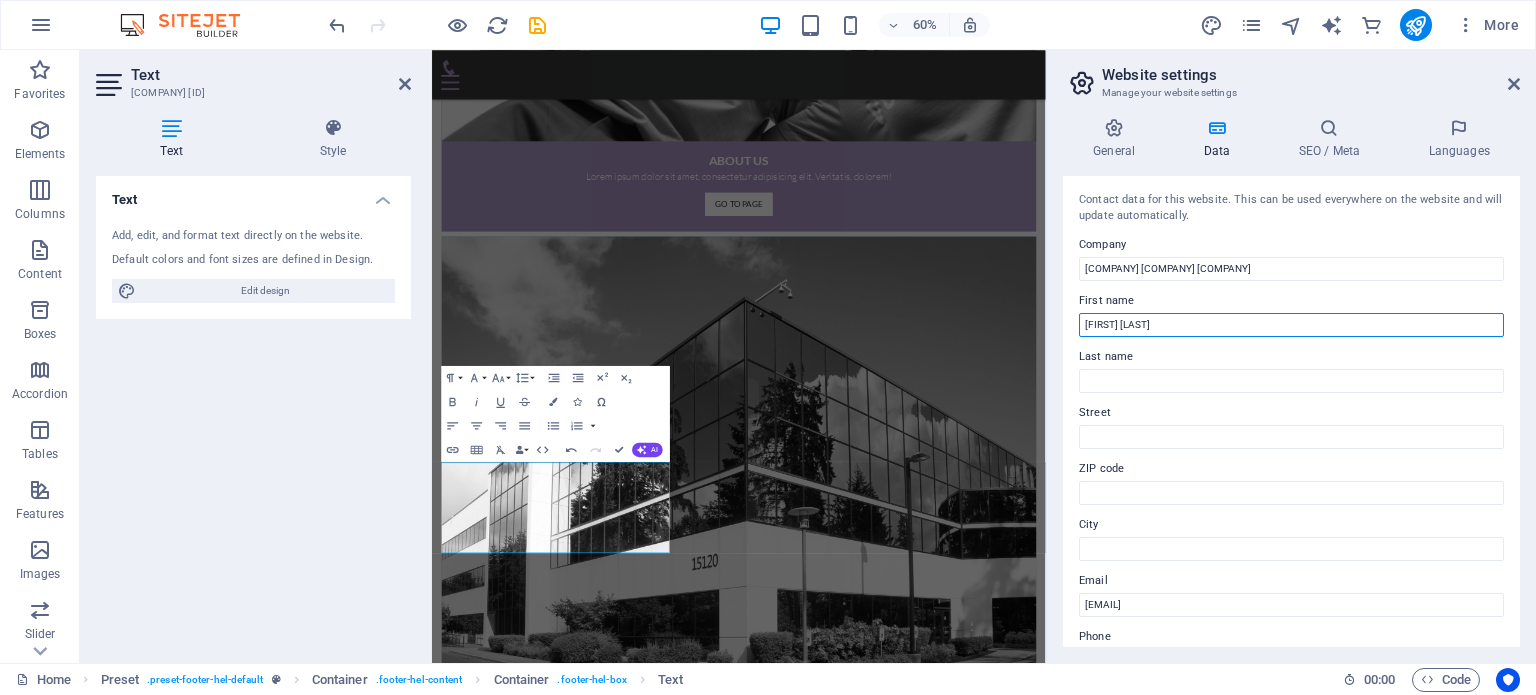 click on "[FIRST] [LAST]" at bounding box center (1291, 325) 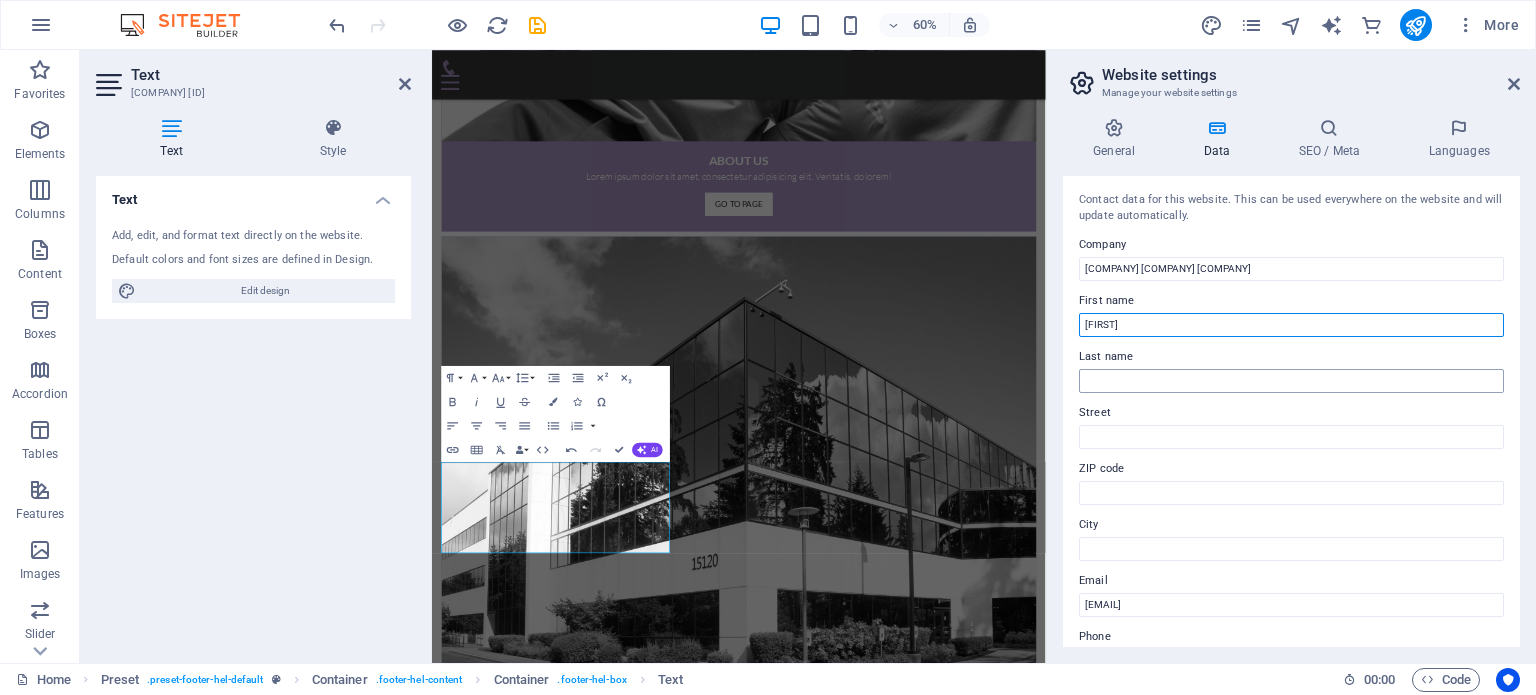 type on "[FIRST]" 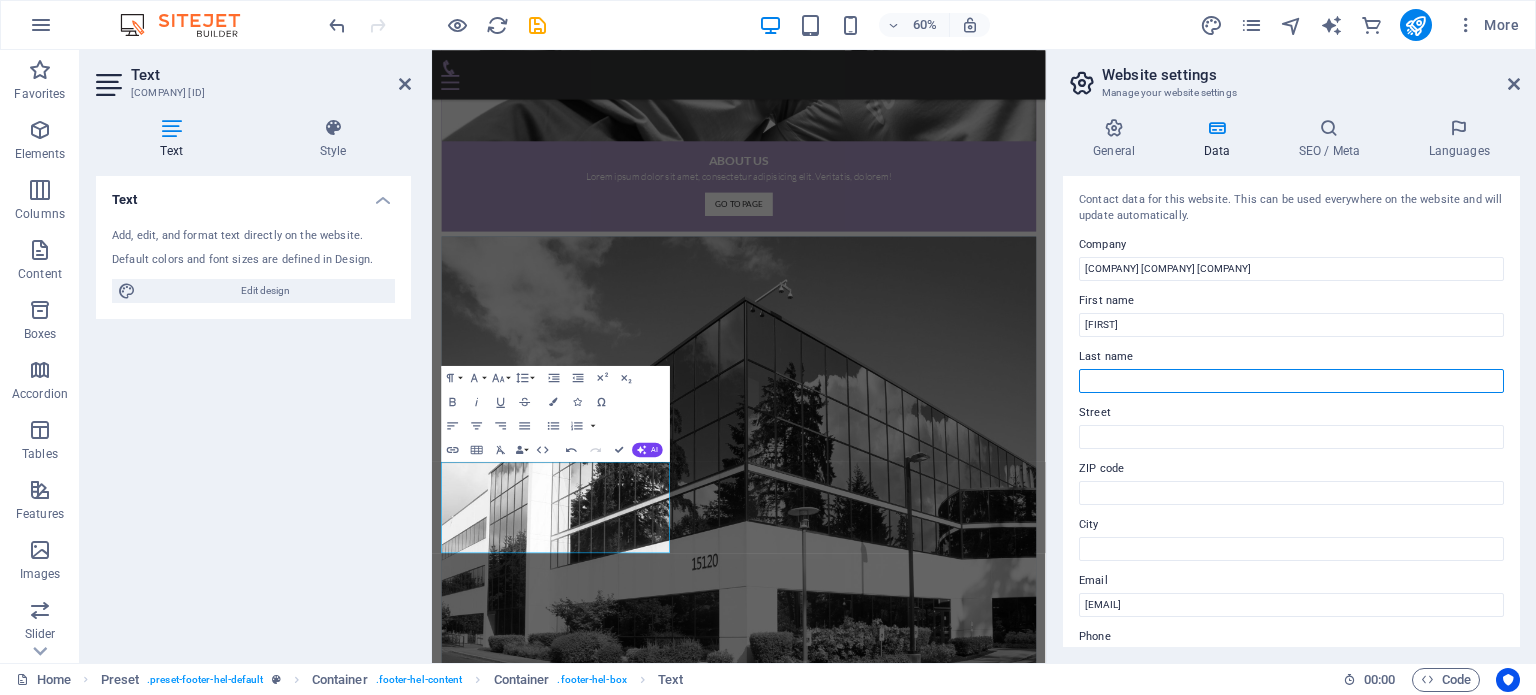 click on "Last name" at bounding box center [1291, 381] 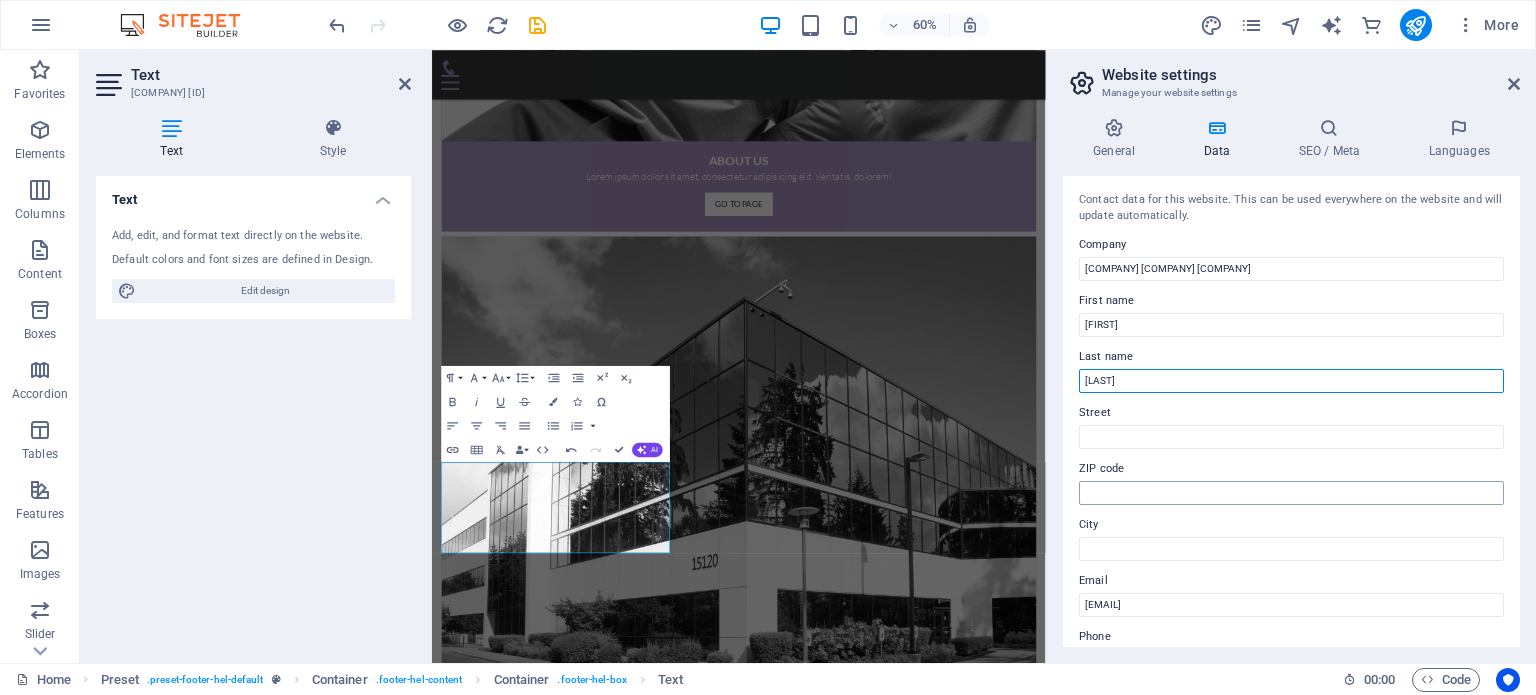 type on "[LAST]" 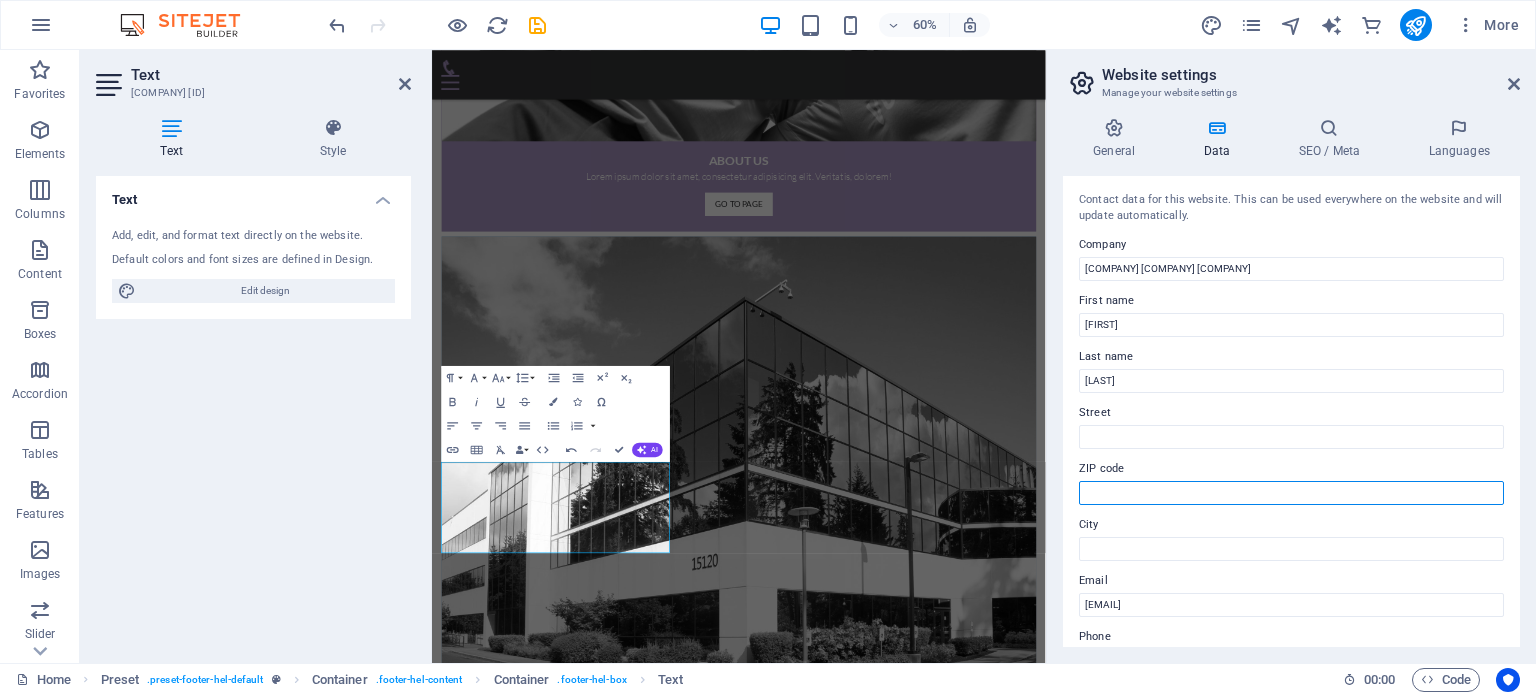 click on "ZIP code" at bounding box center (1291, 493) 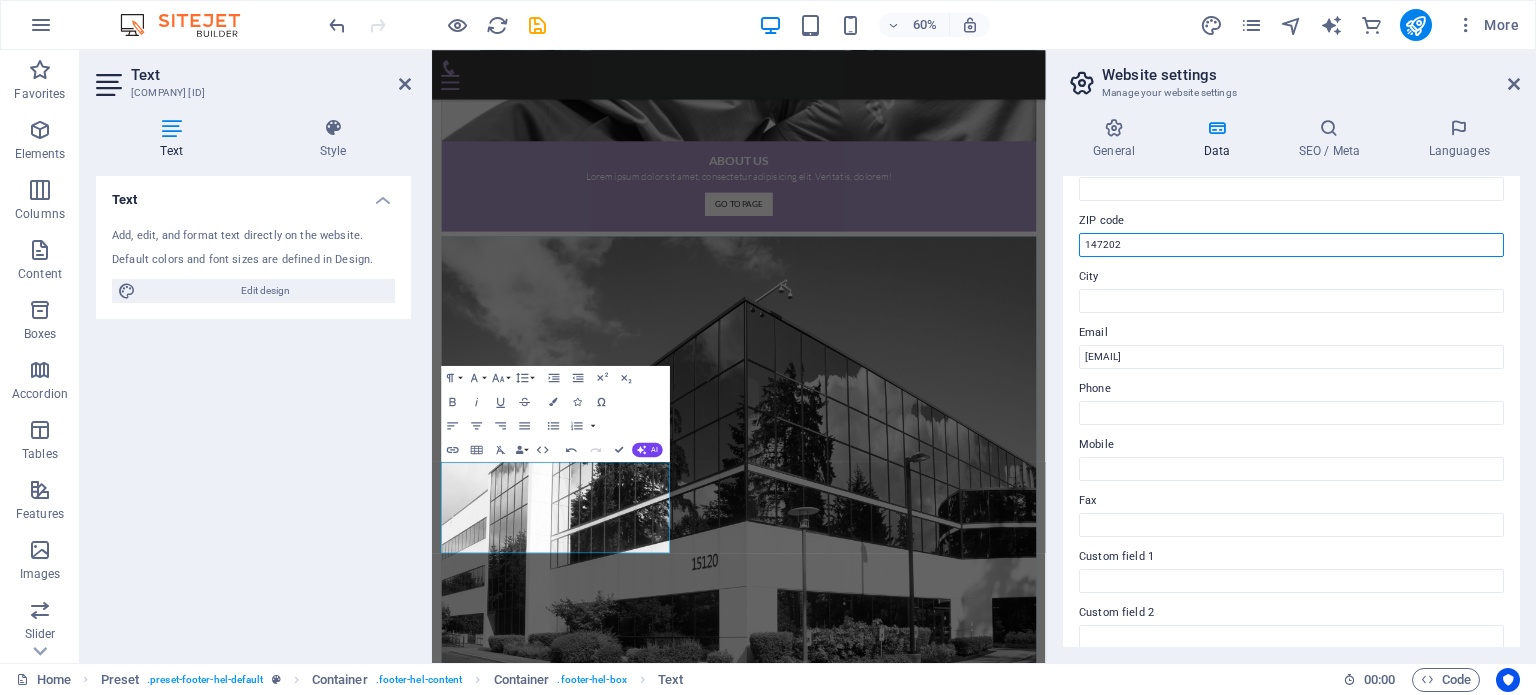 scroll, scrollTop: 259, scrollLeft: 0, axis: vertical 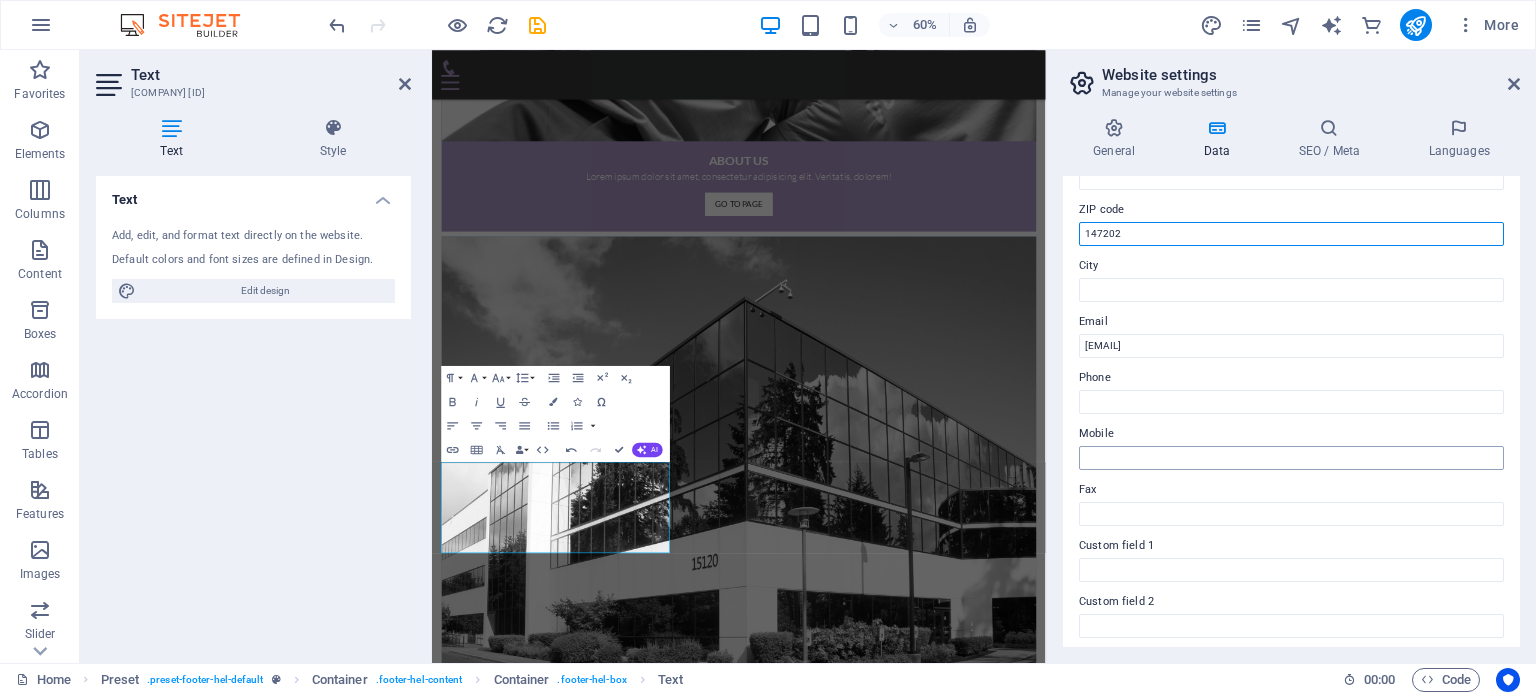 type on "147202" 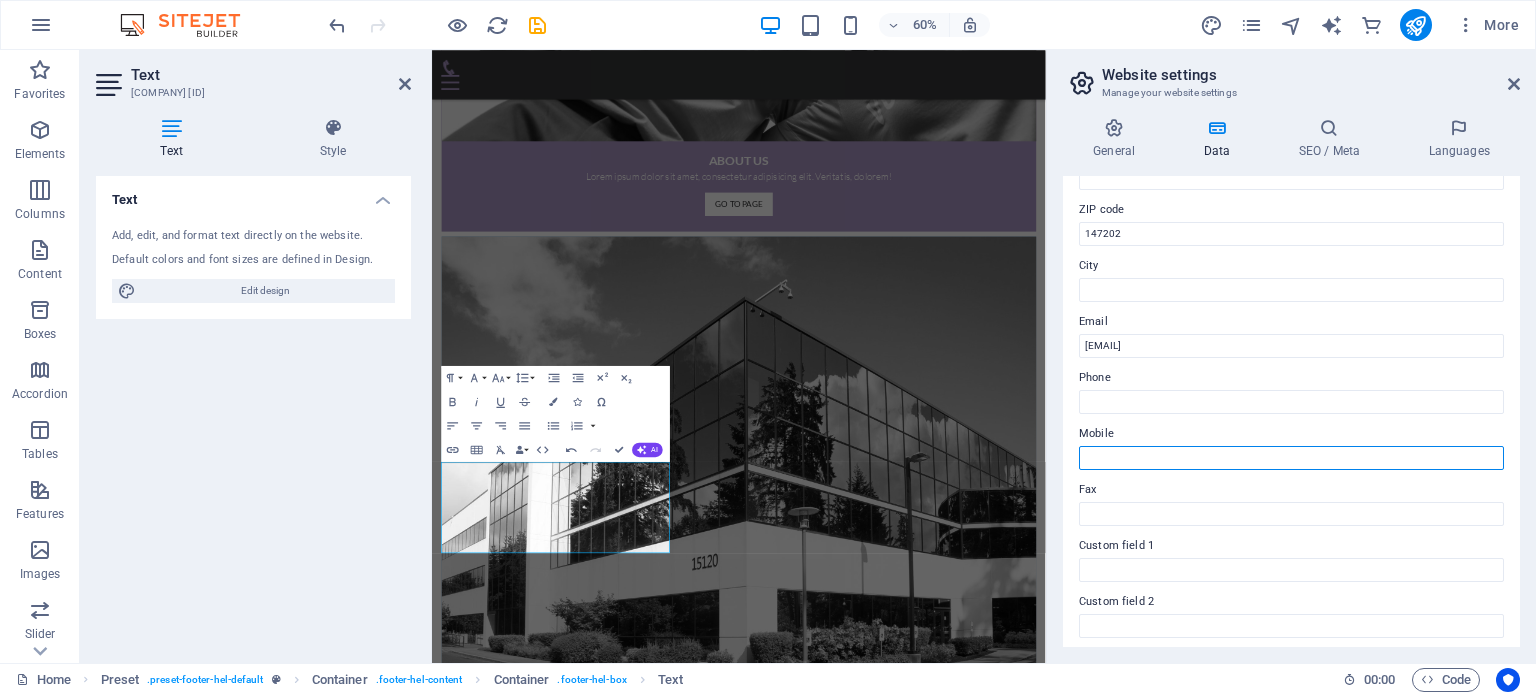 click on "Mobile" at bounding box center [1291, 458] 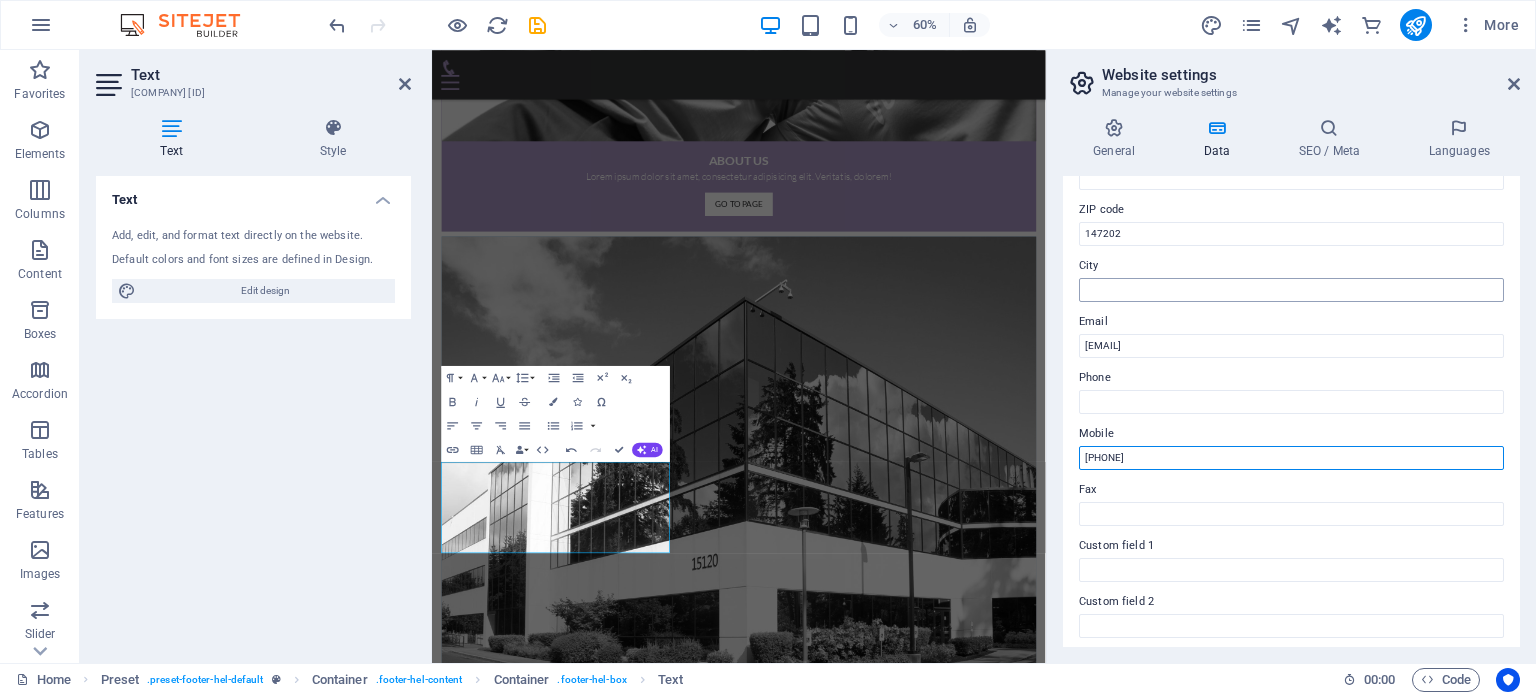 type on "[PHONE]" 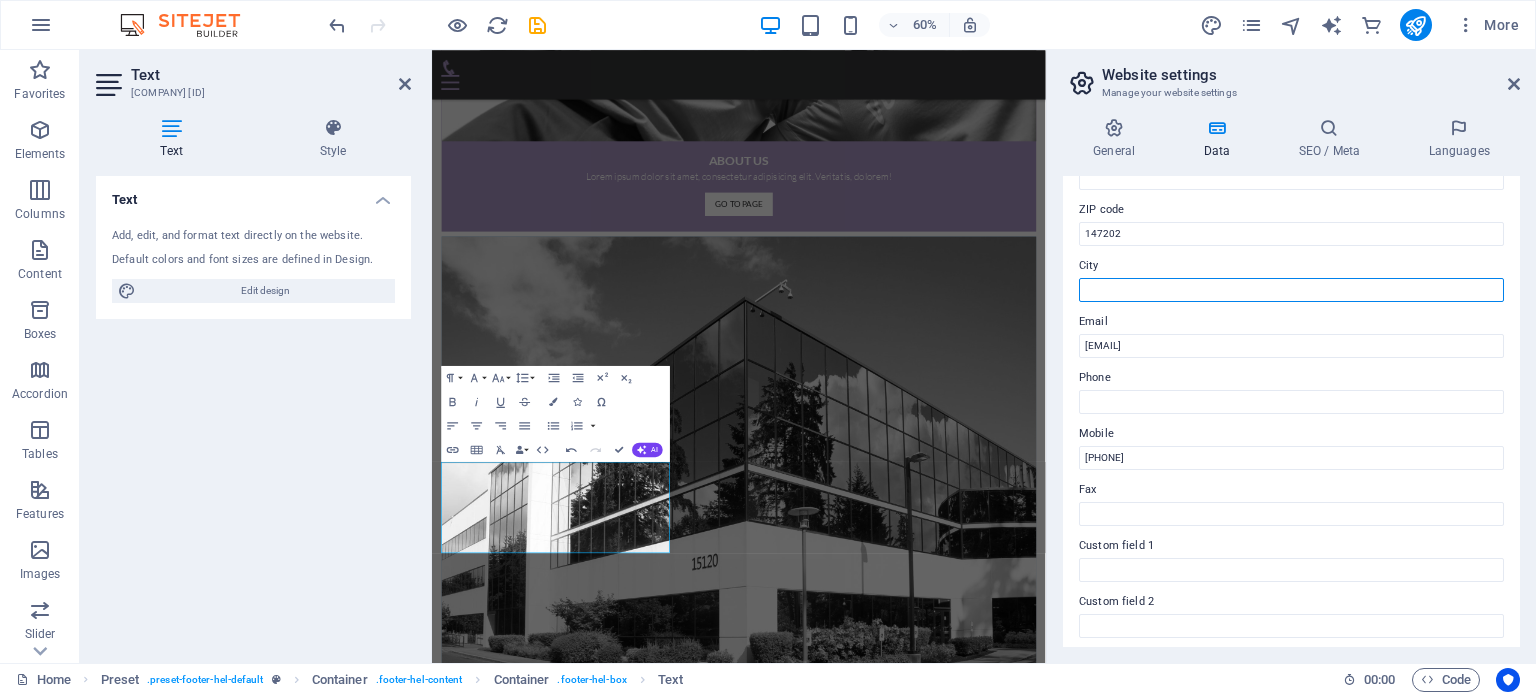 click on "City" at bounding box center [1291, 290] 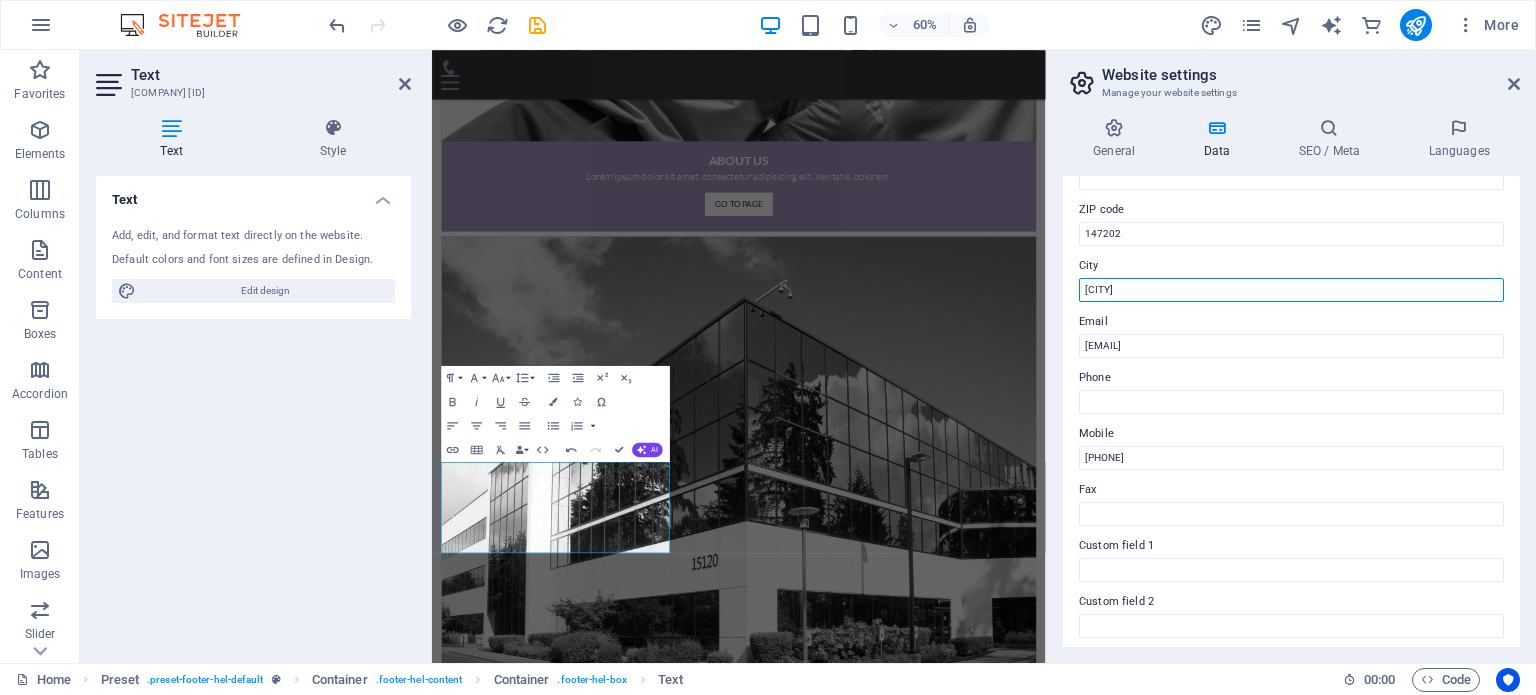 type on "[CITY]" 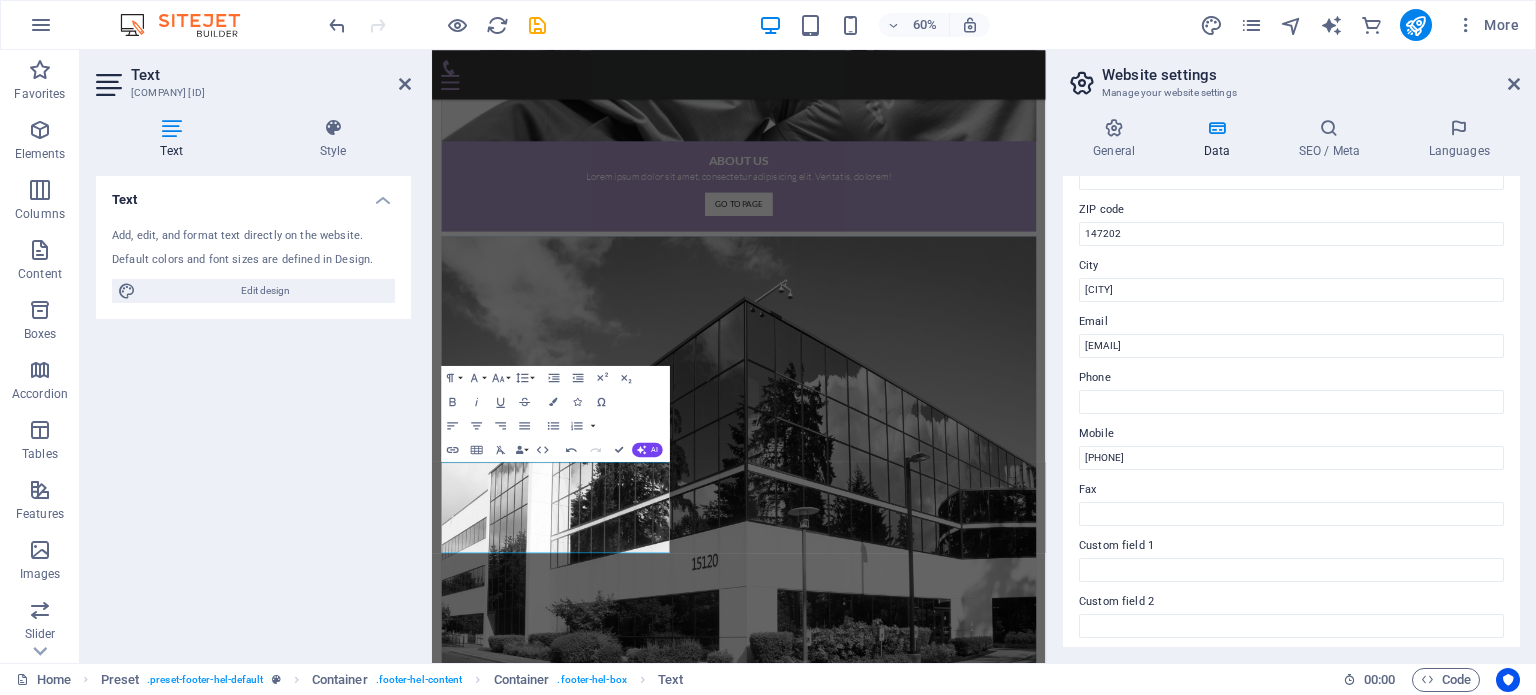 drag, startPoint x: 1512, startPoint y: 397, endPoint x: 1515, endPoint y: 415, distance: 18.248287 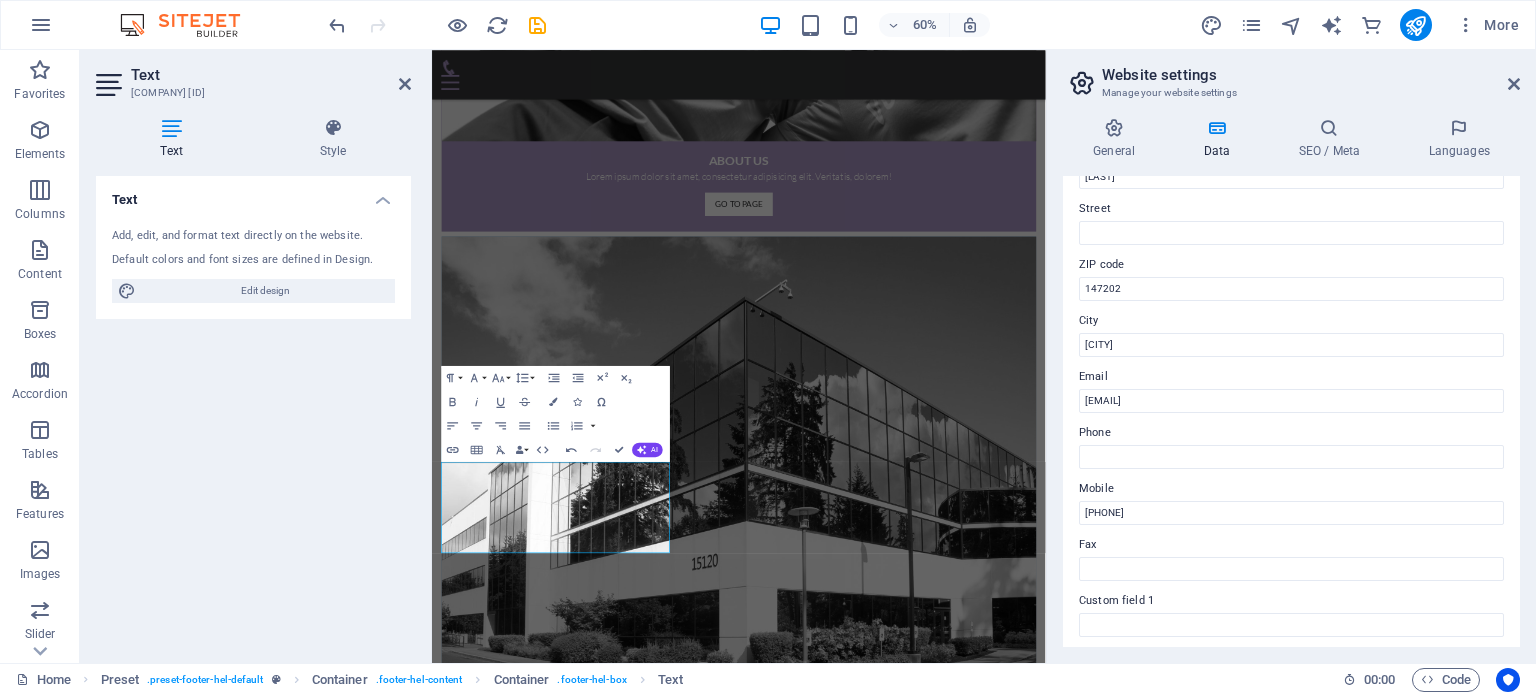scroll, scrollTop: 207, scrollLeft: 0, axis: vertical 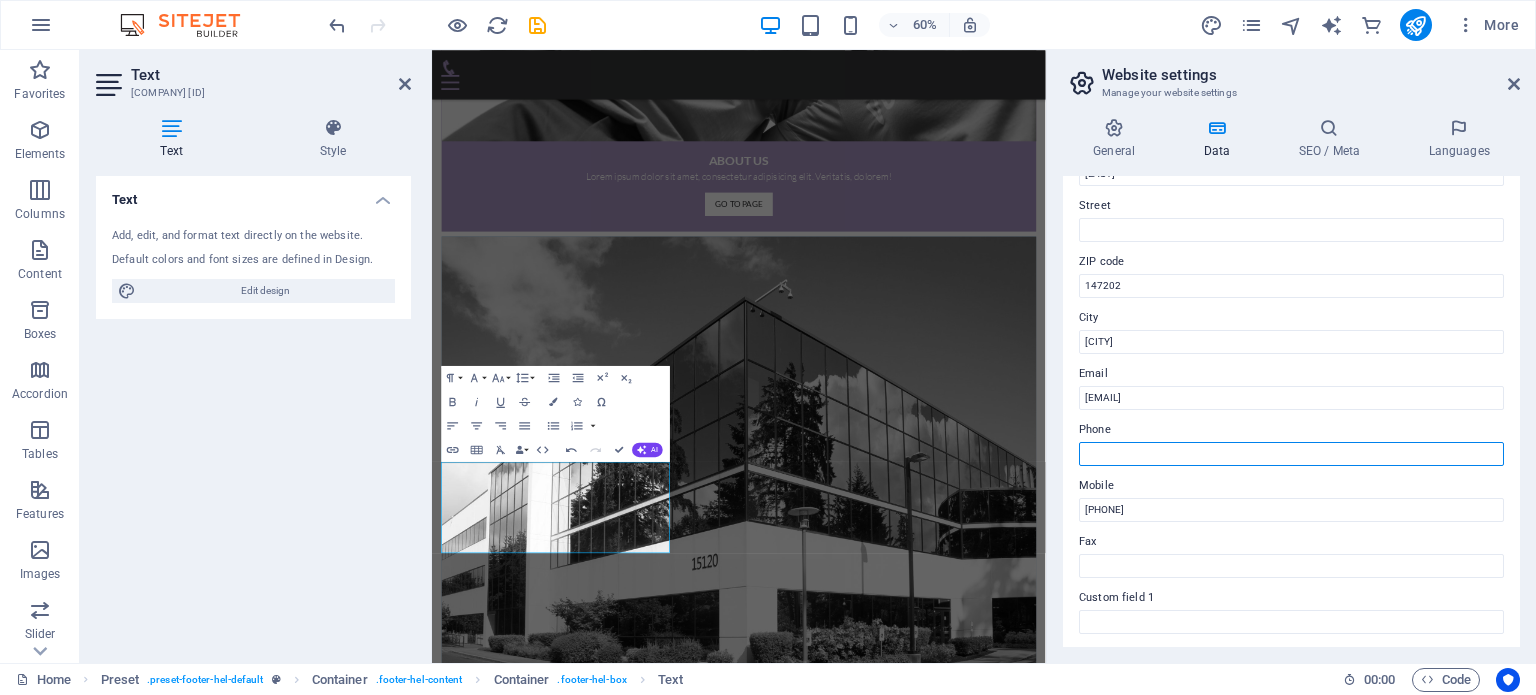 click on "Phone" at bounding box center (1291, 454) 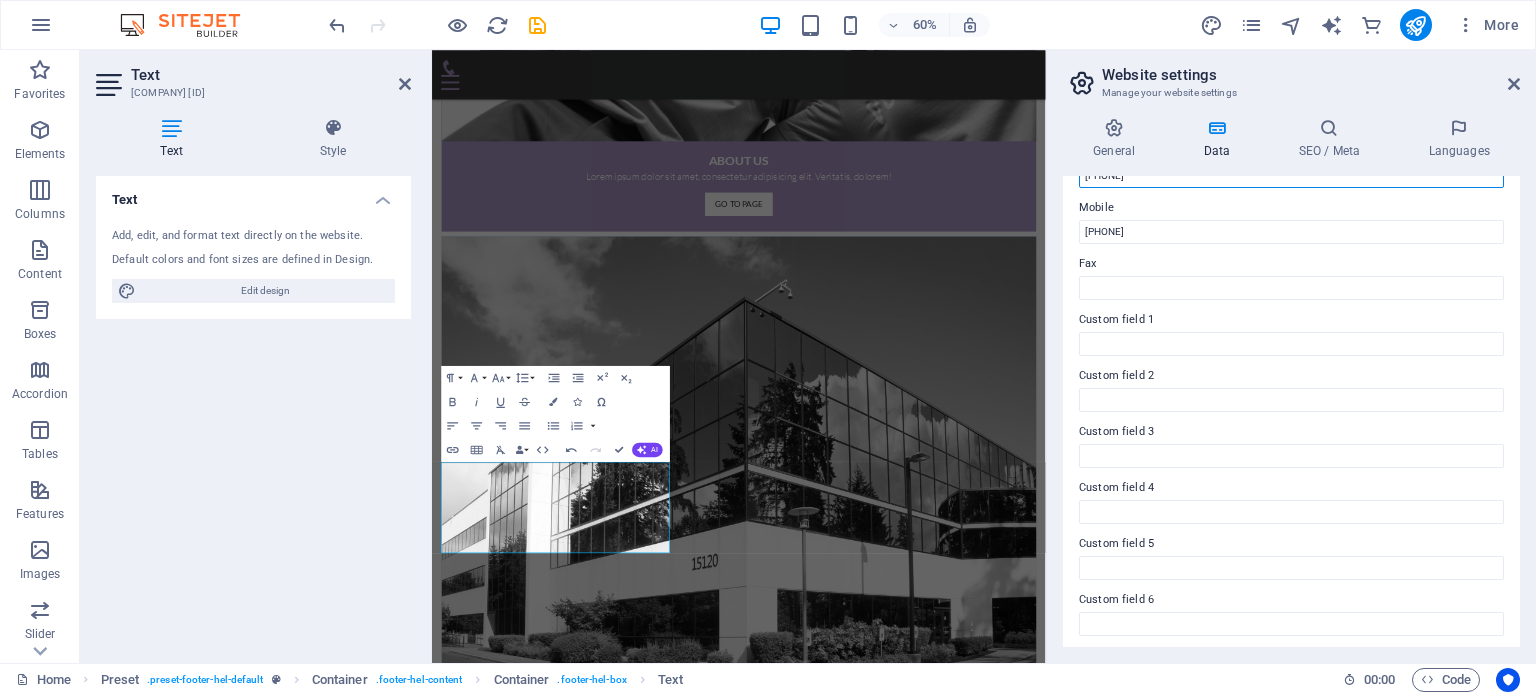 scroll, scrollTop: 488, scrollLeft: 0, axis: vertical 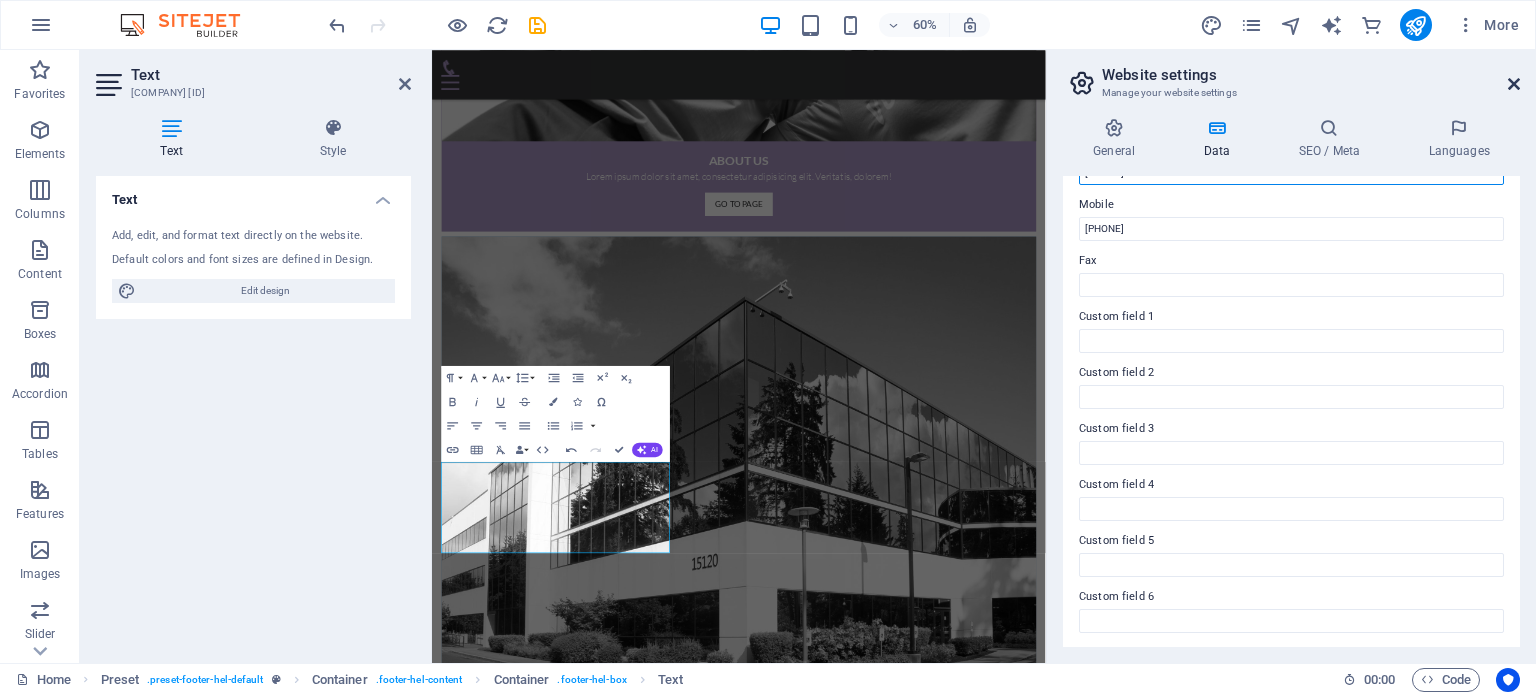 type on "[PHONE]" 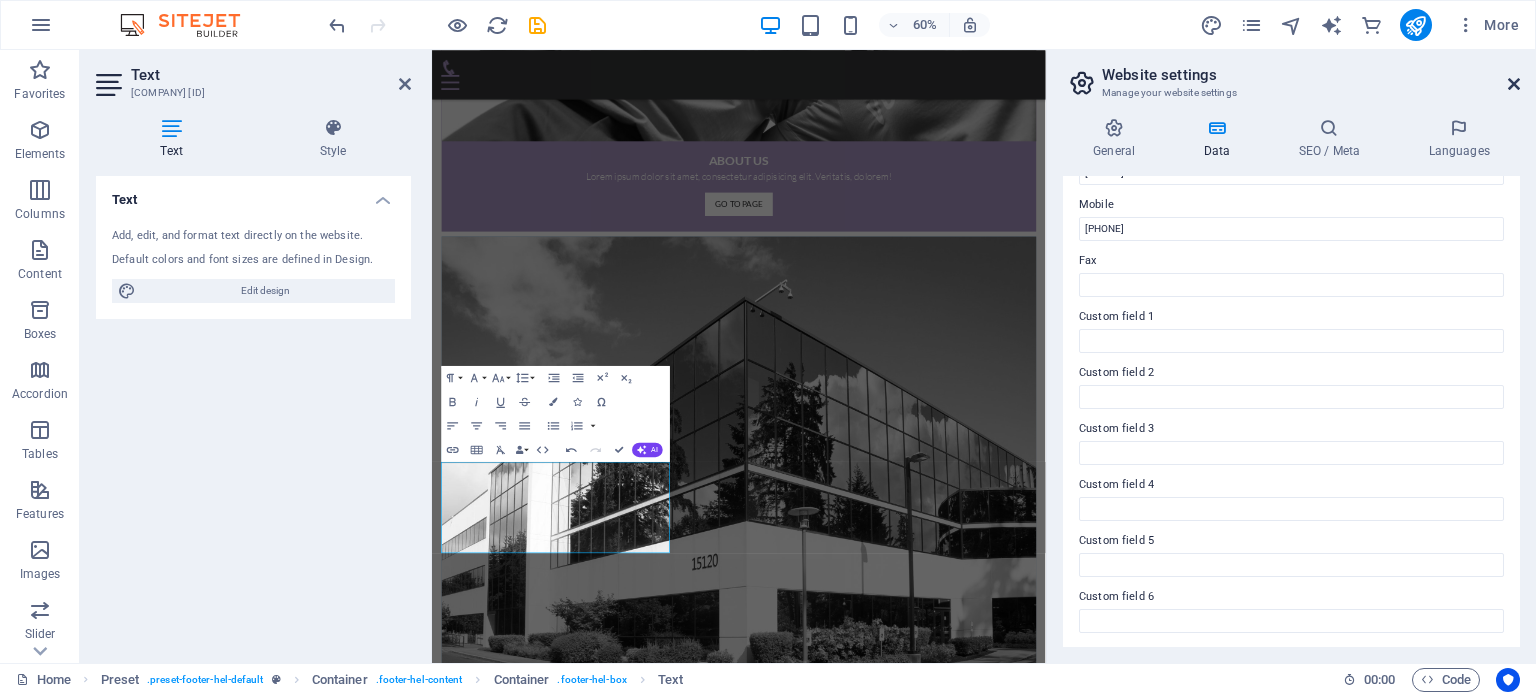 click at bounding box center (1514, 84) 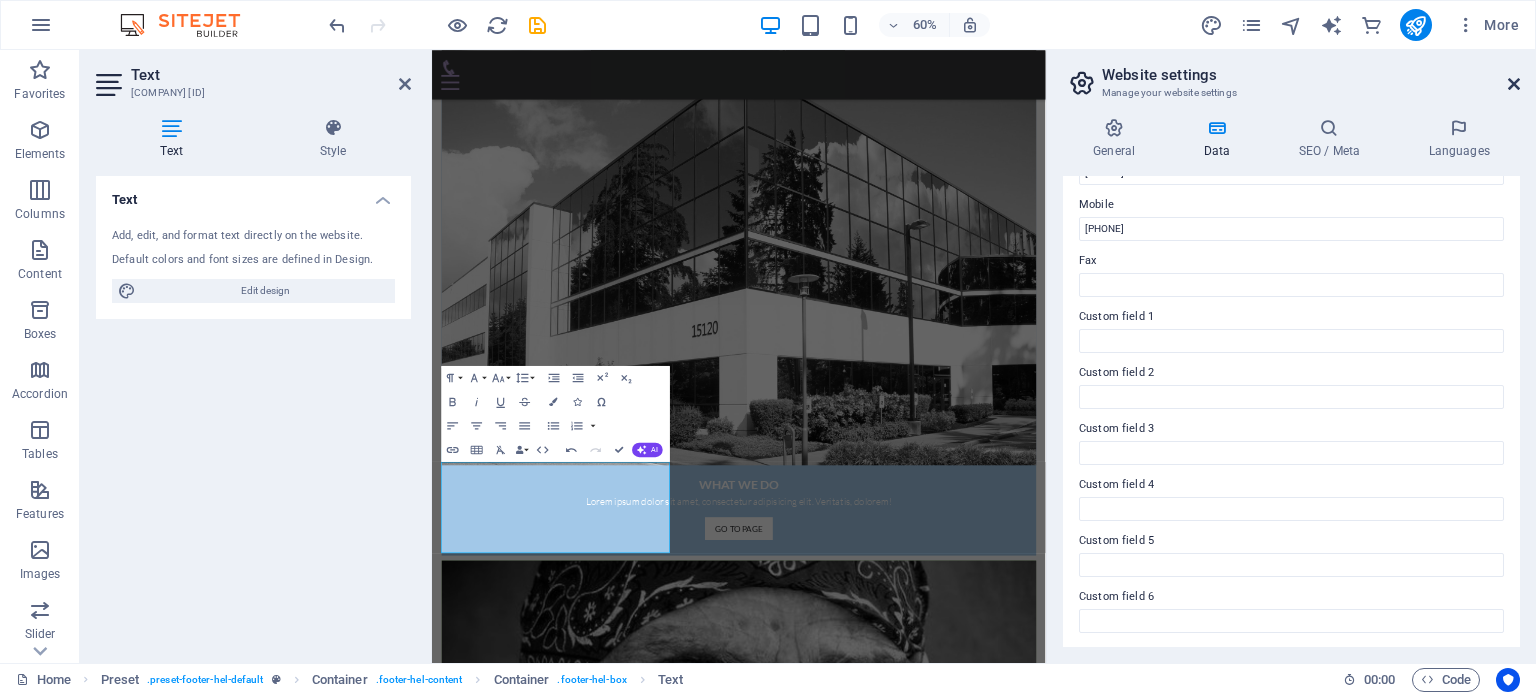 scroll, scrollTop: 2066, scrollLeft: 0, axis: vertical 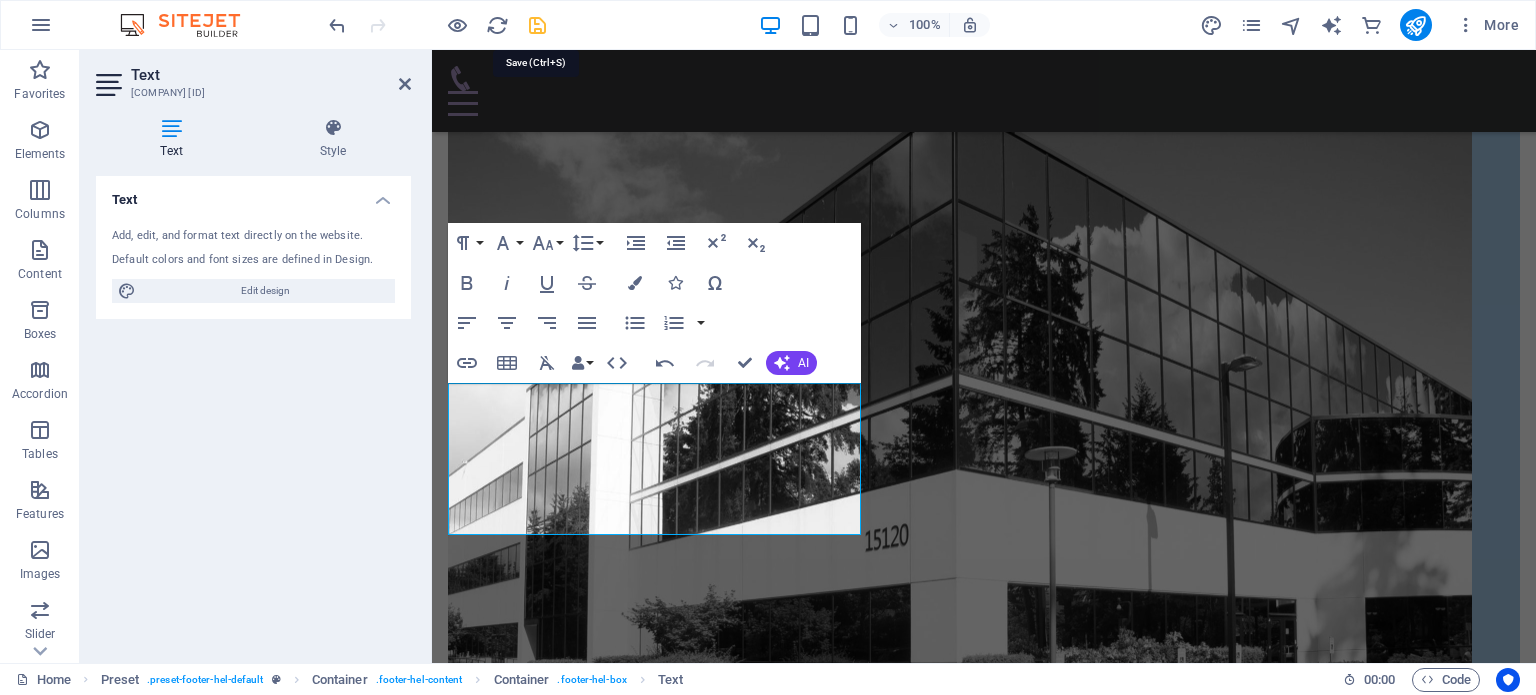 click at bounding box center [537, 25] 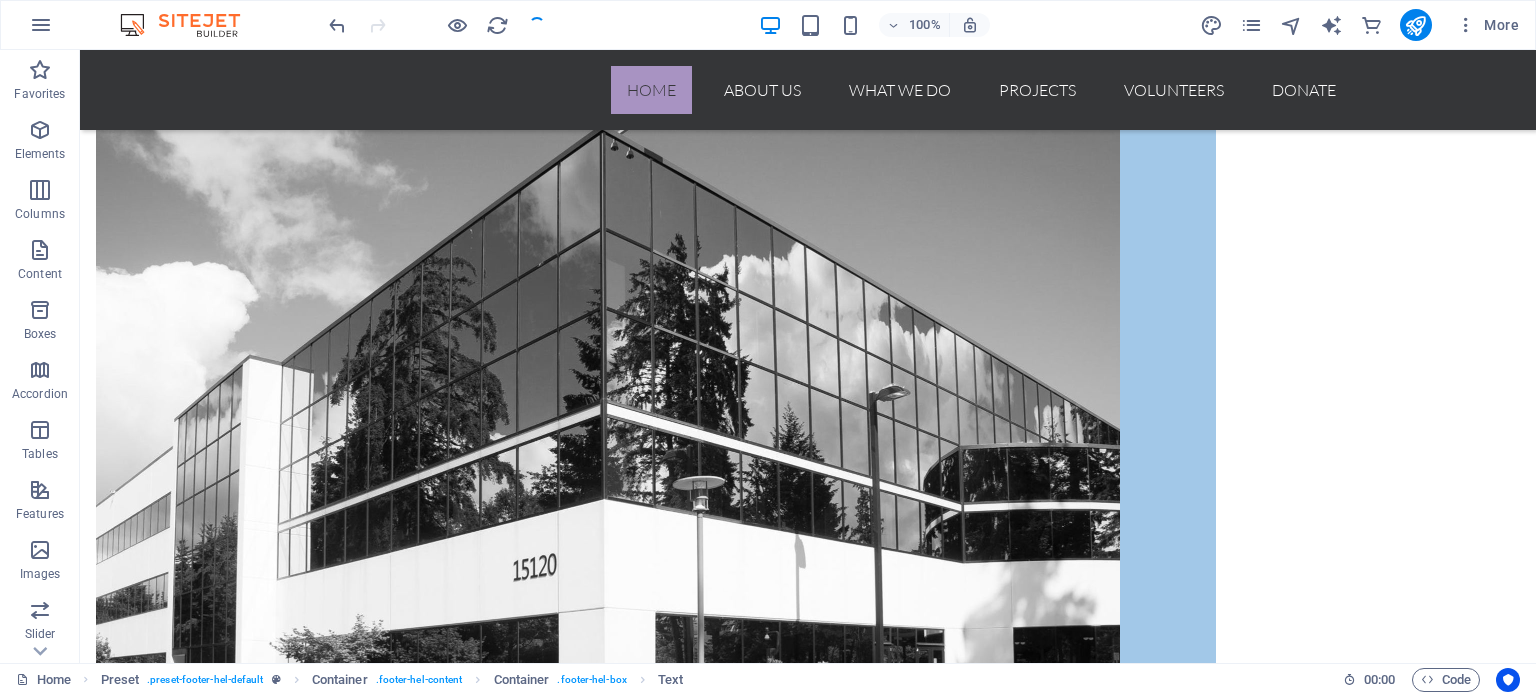 scroll, scrollTop: 2046, scrollLeft: 0, axis: vertical 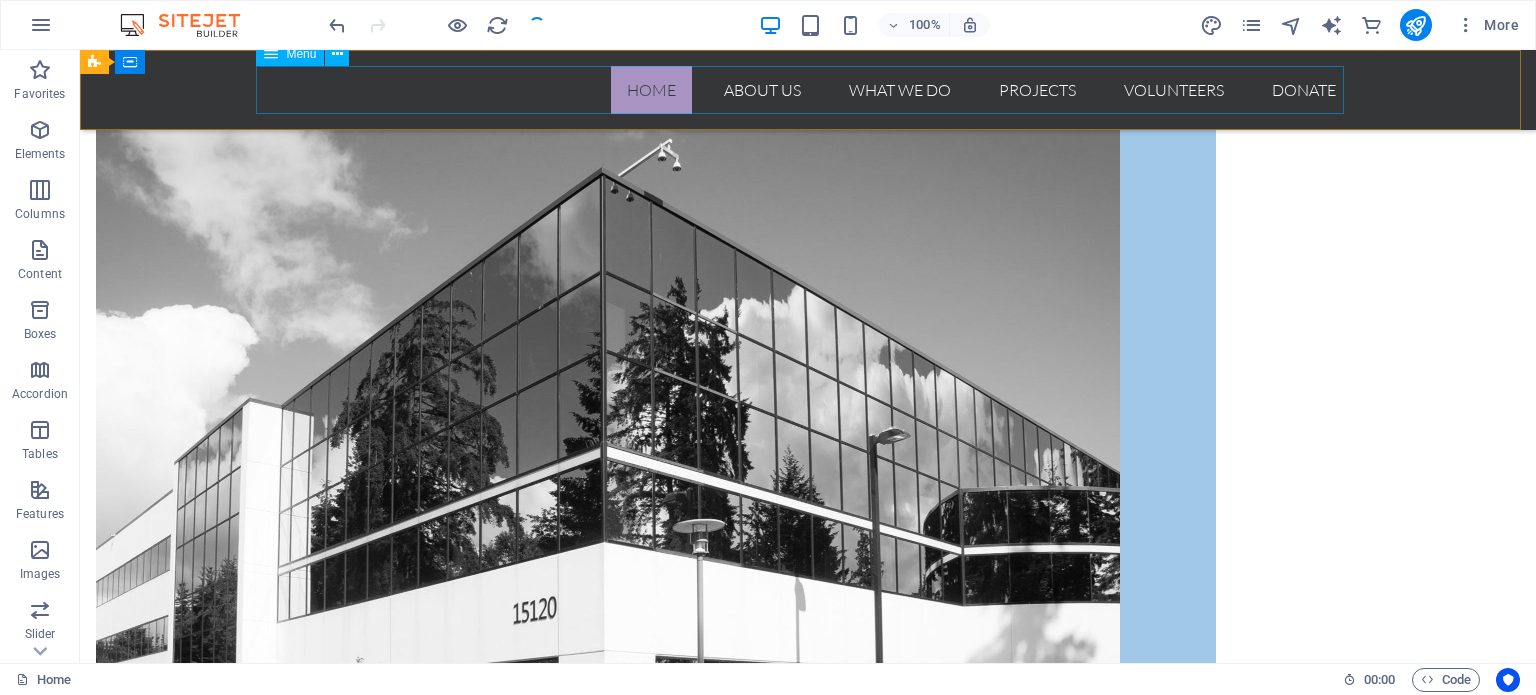 click on "Home About us What we do Projects Volunteers Donate" at bounding box center [808, 90] 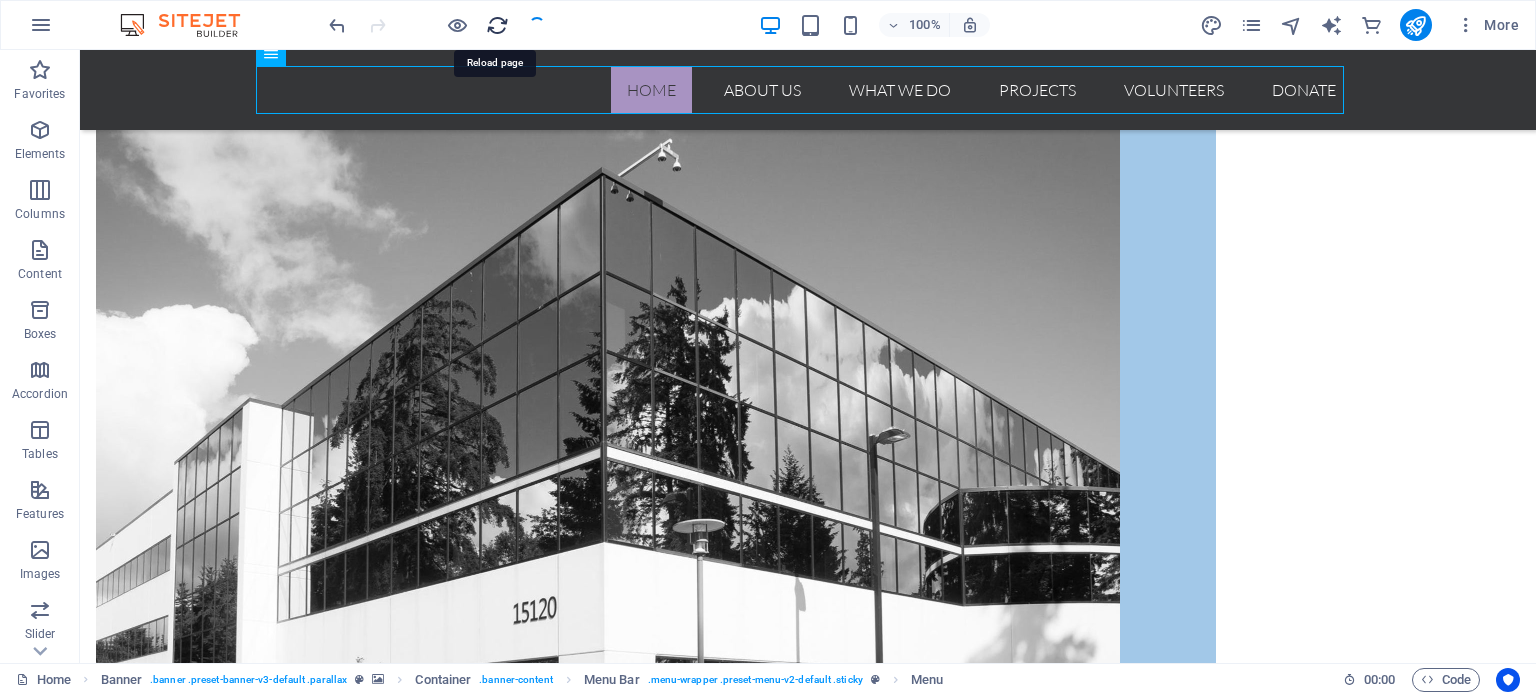 click at bounding box center [497, 25] 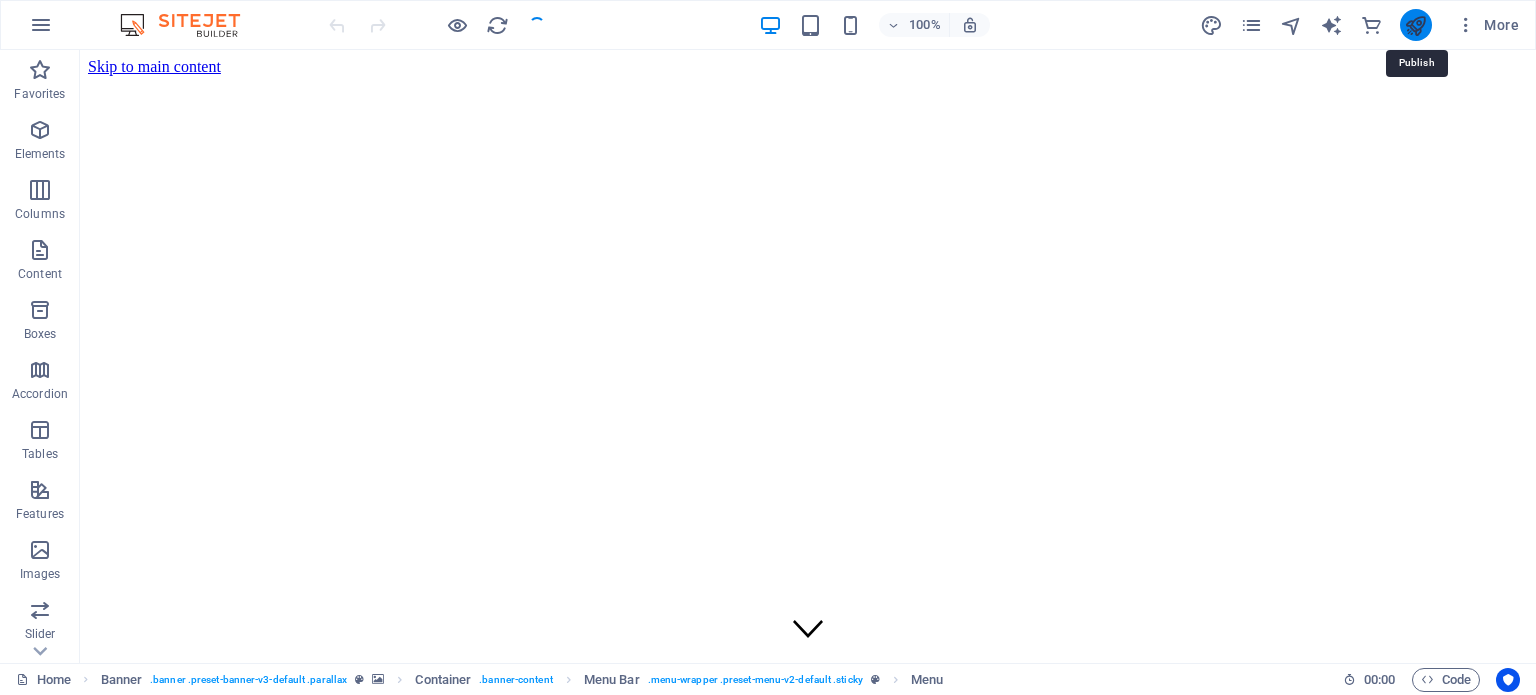 scroll, scrollTop: 0, scrollLeft: 0, axis: both 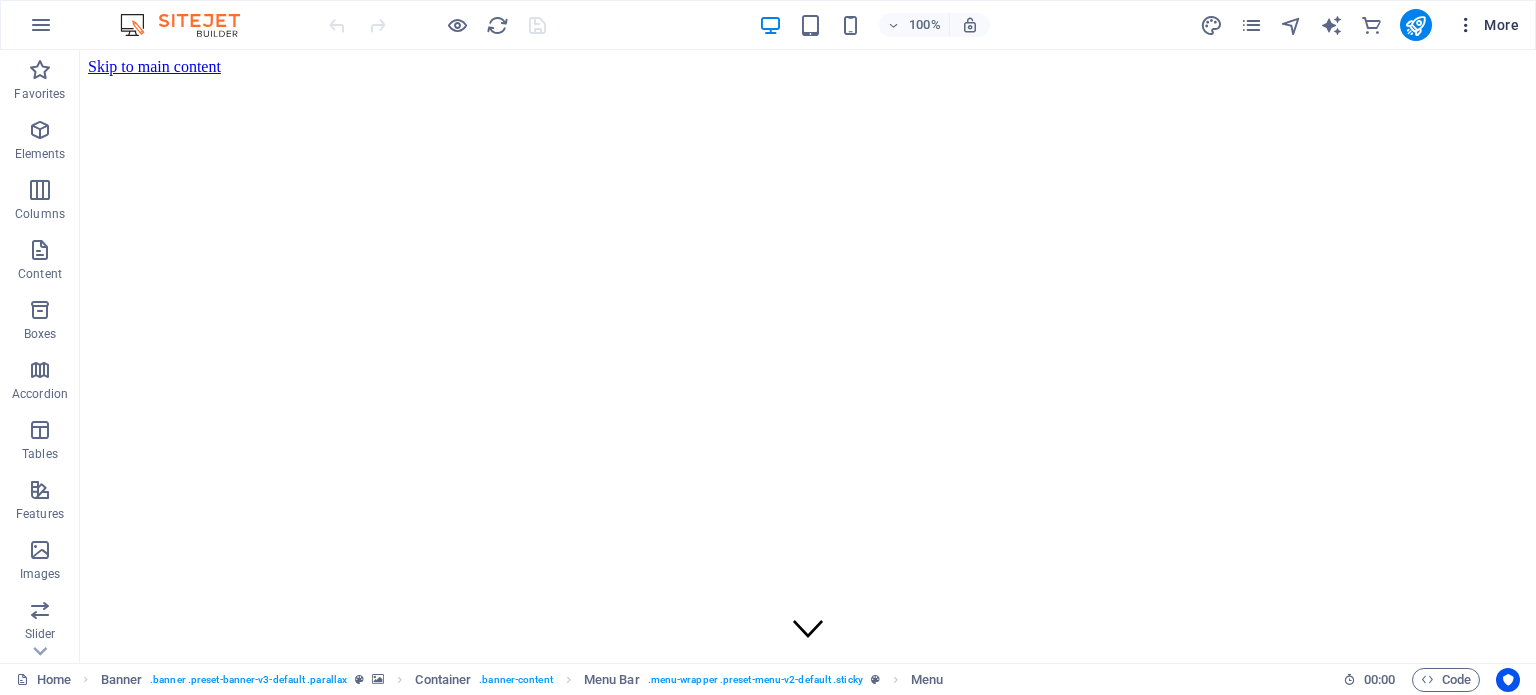 click on "More" at bounding box center (1487, 25) 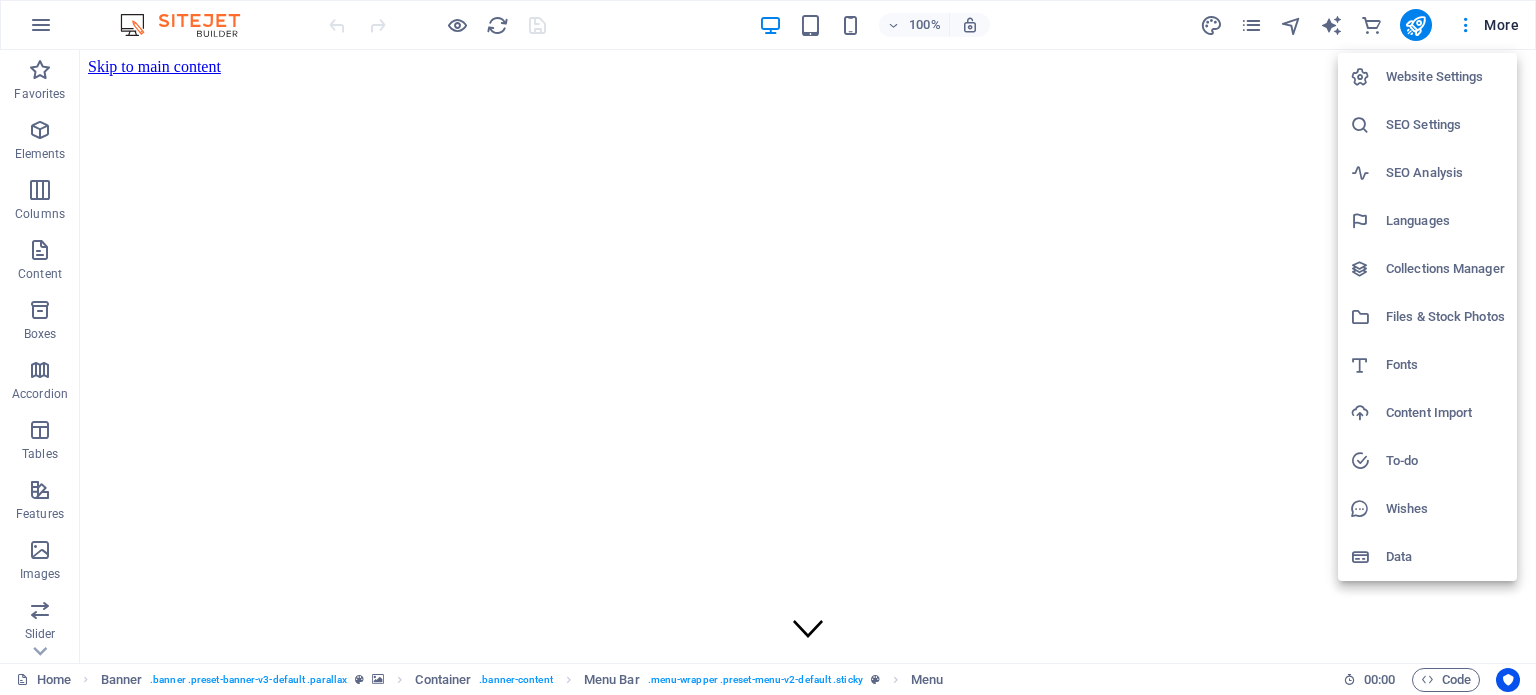 click at bounding box center (768, 347) 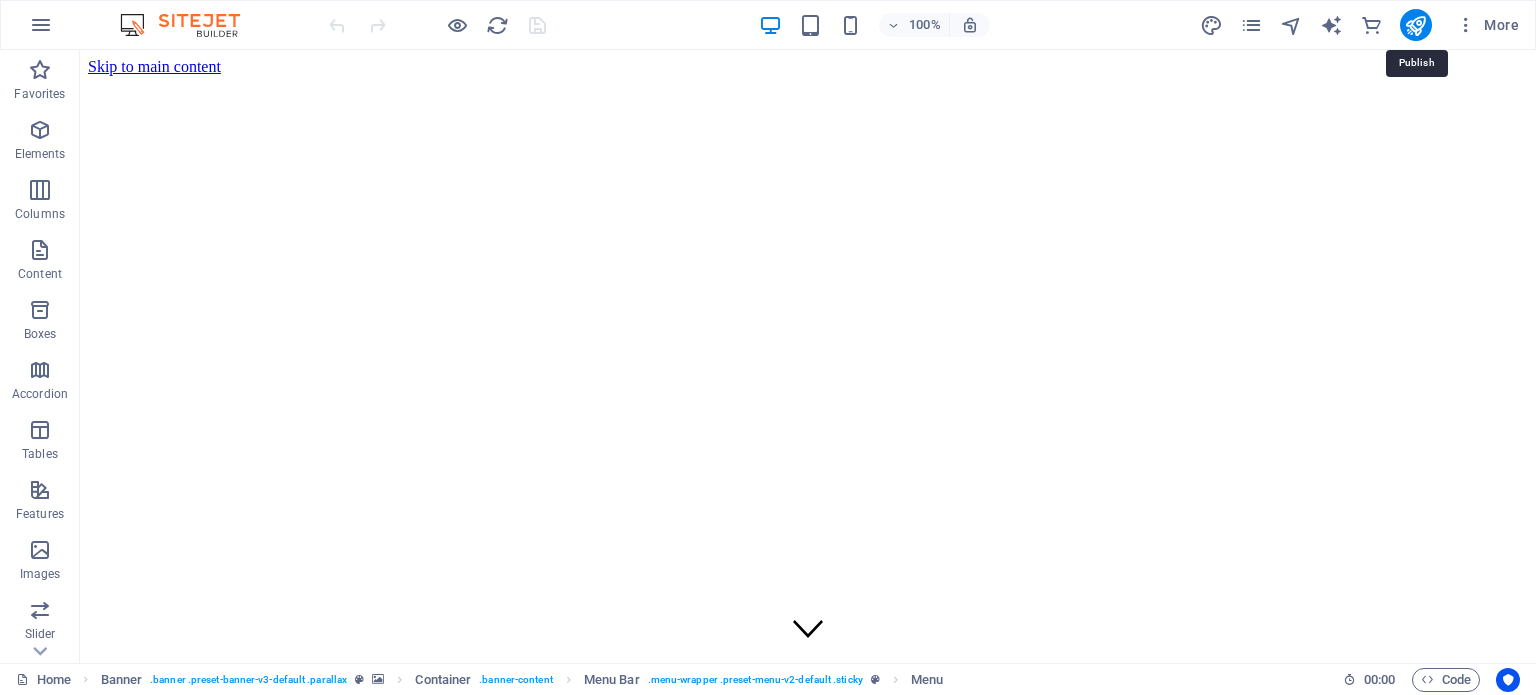 click at bounding box center (1415, 25) 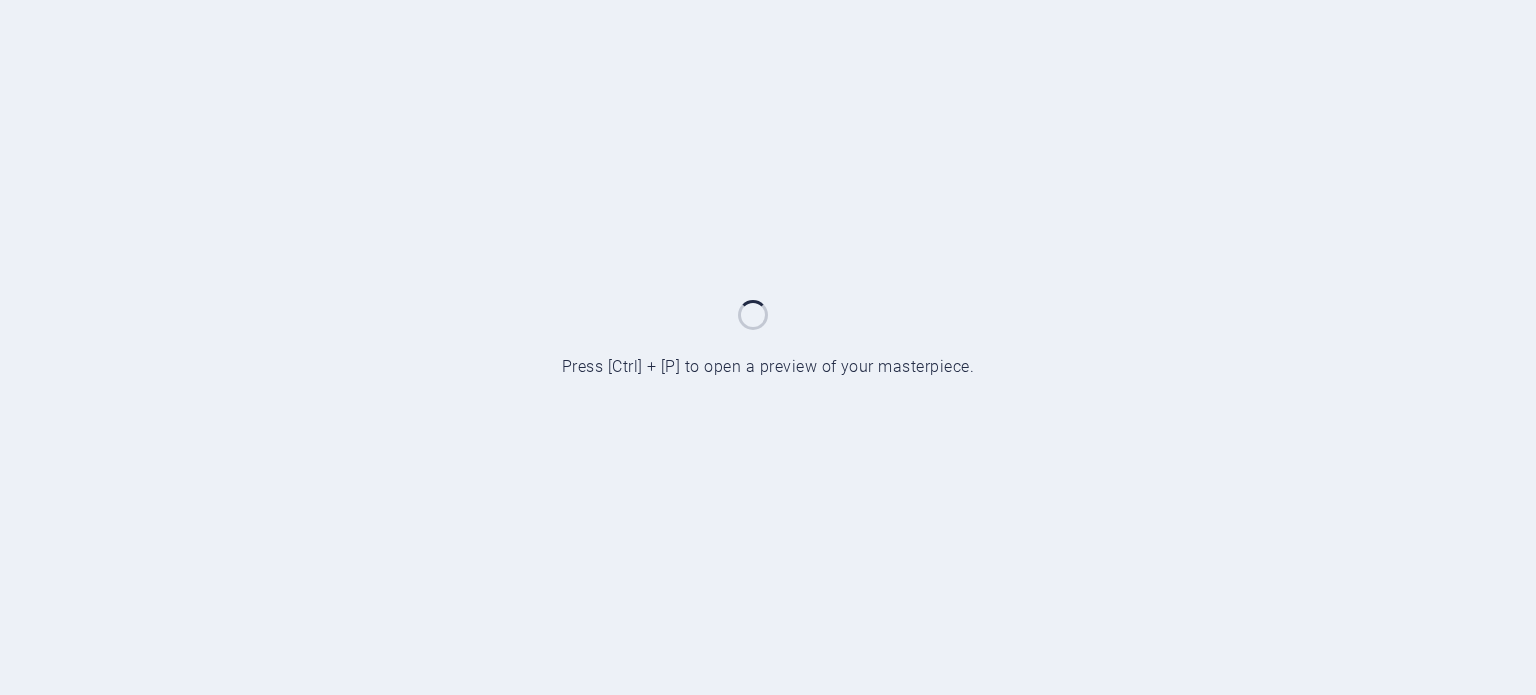 scroll, scrollTop: 0, scrollLeft: 0, axis: both 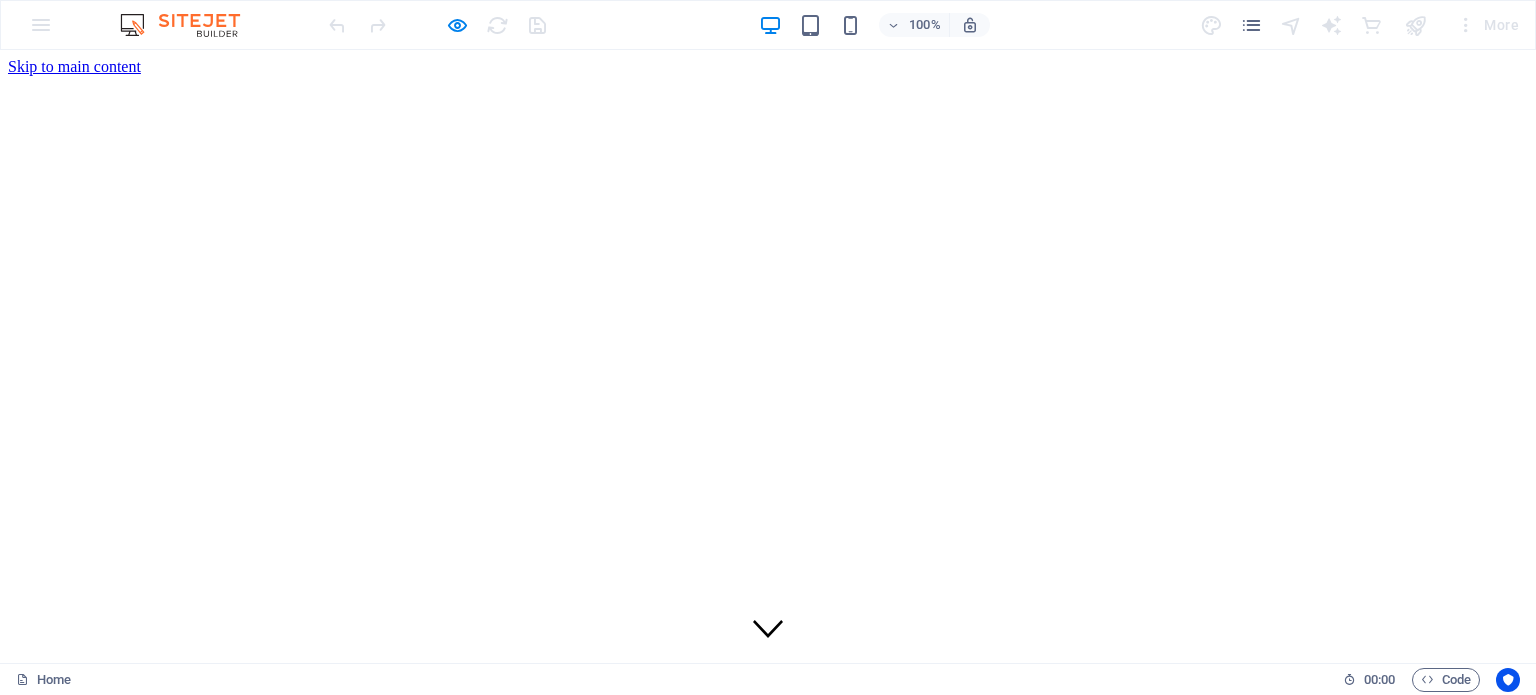 drag, startPoint x: 1534, startPoint y: 171, endPoint x: 1490, endPoint y: 78, distance: 102.88343 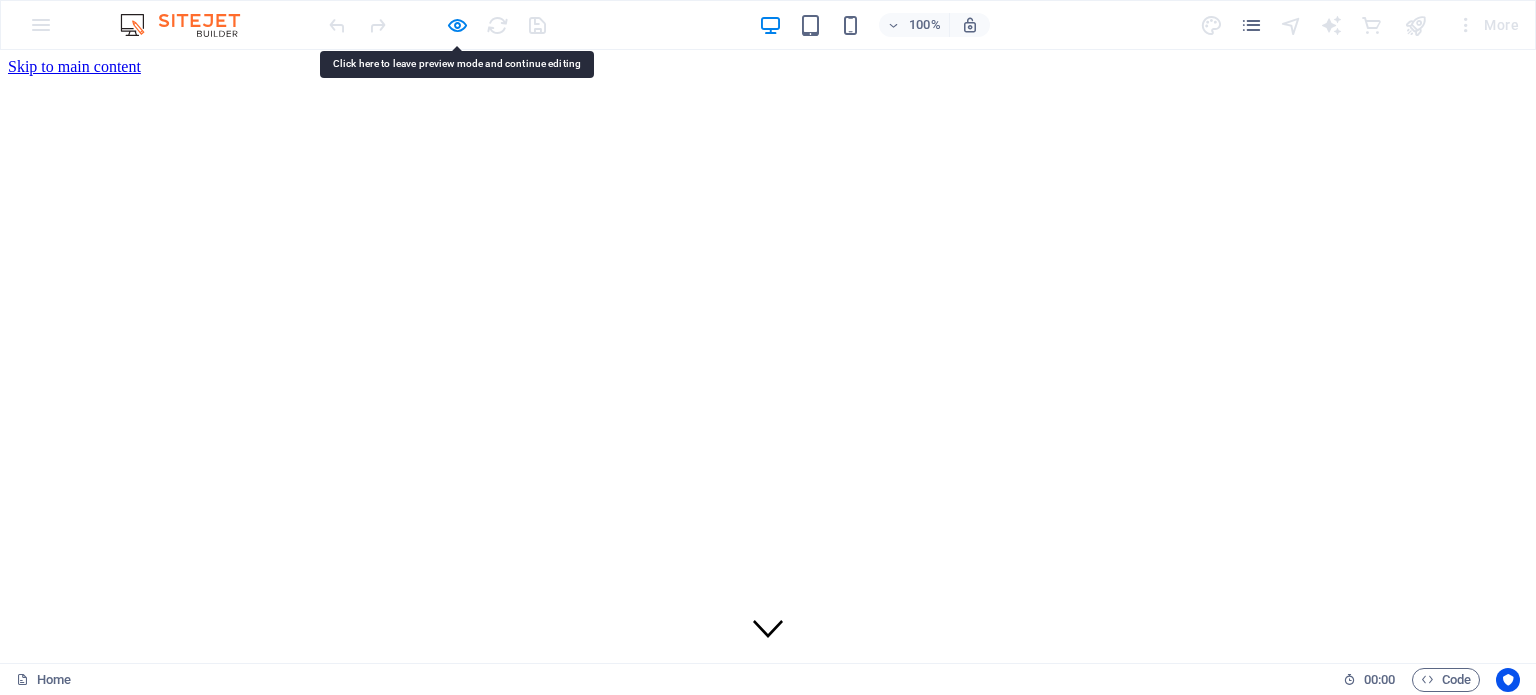click on "Home About us What we do Projects Volunteers Donate" at bounding box center [768, 745] 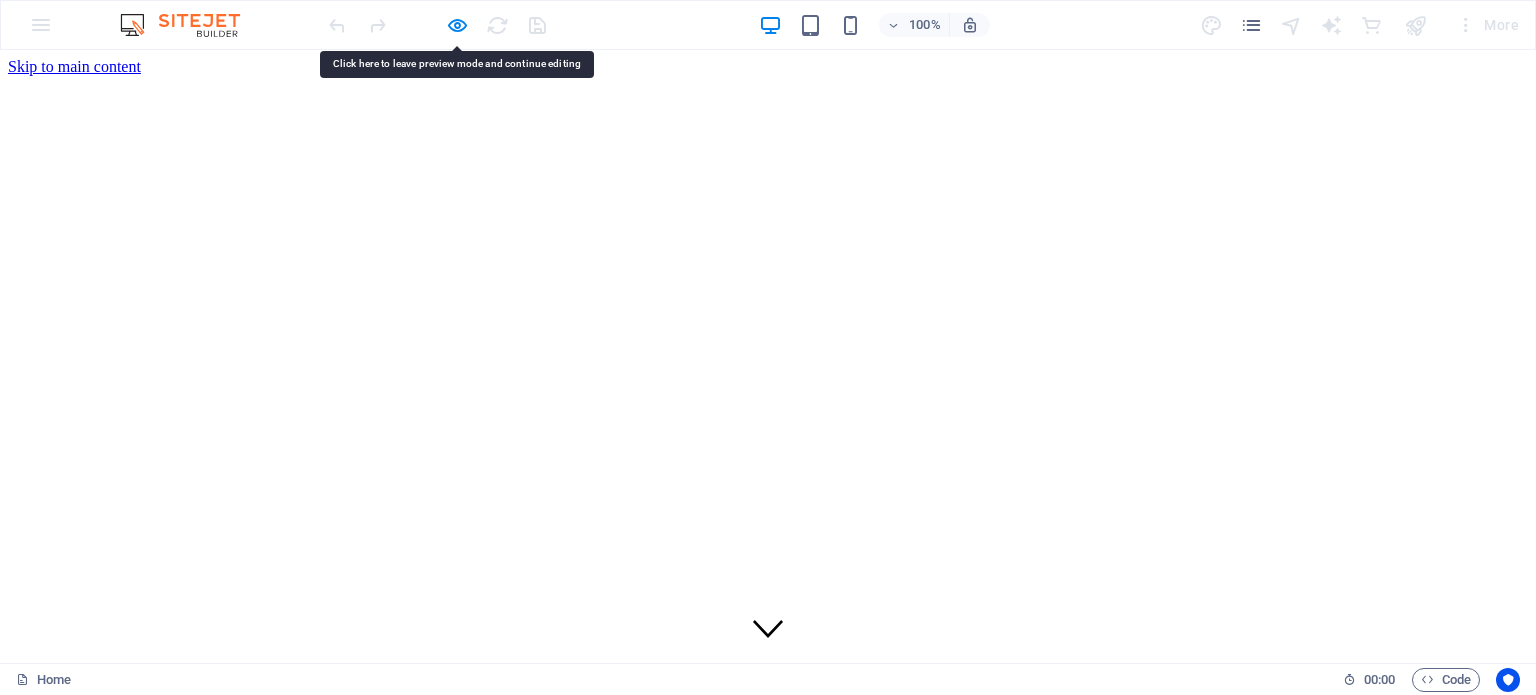 click on "Home About us What we do Projects Volunteers Donate" at bounding box center [768, 745] 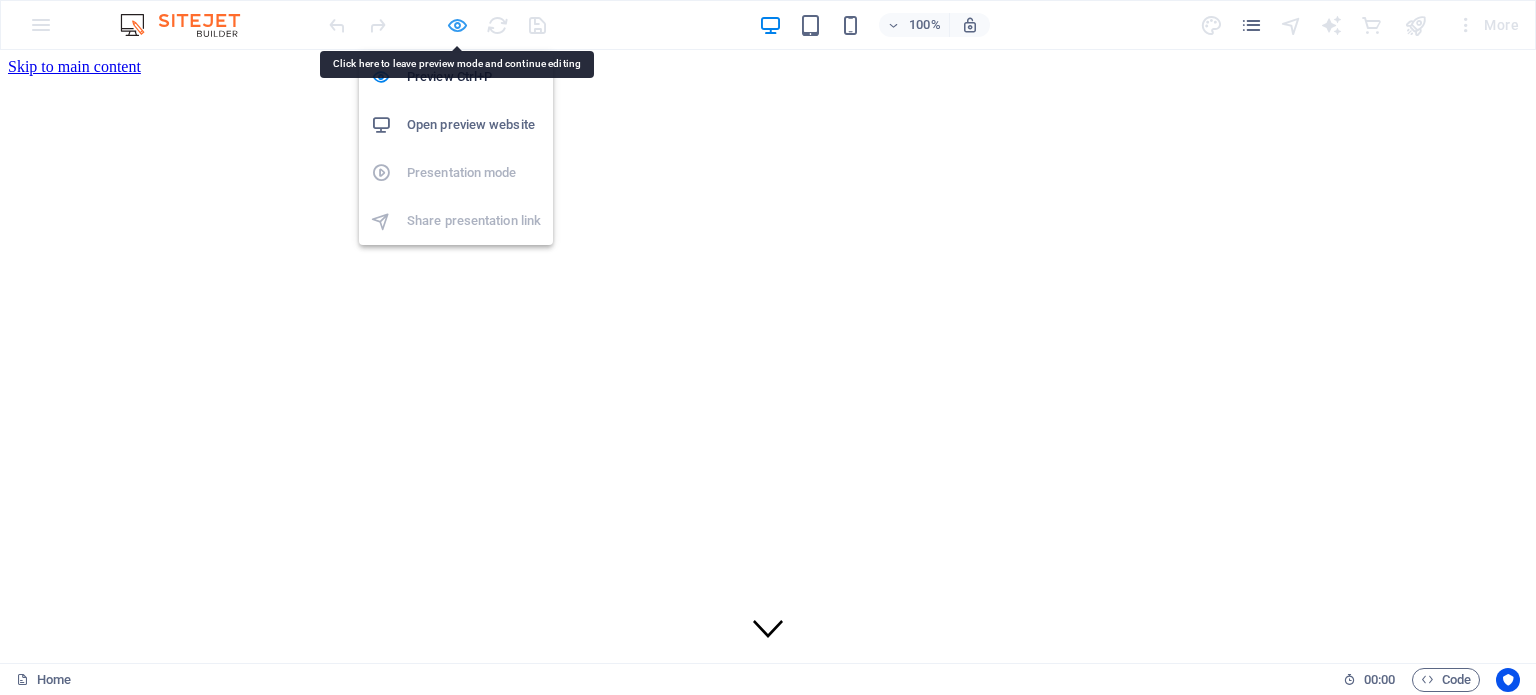 click at bounding box center (457, 25) 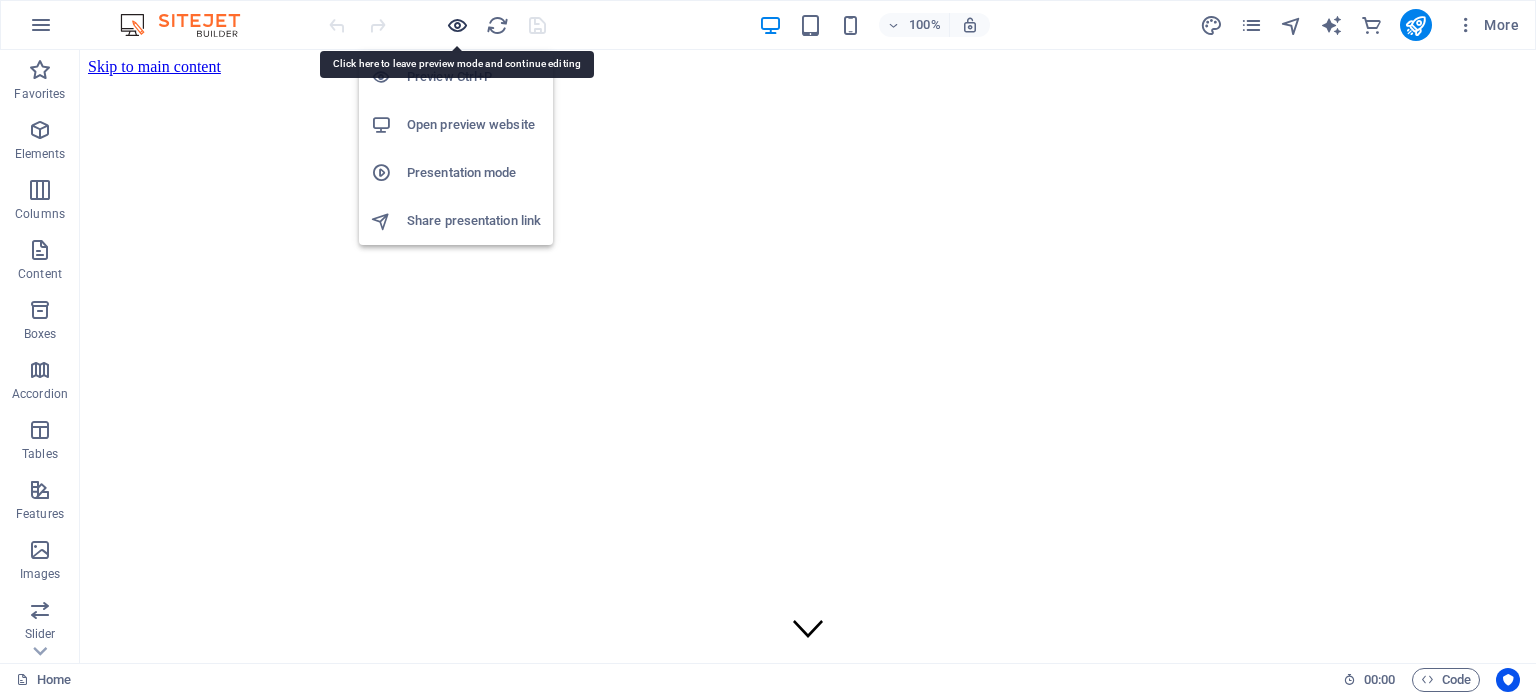 click at bounding box center [457, 25] 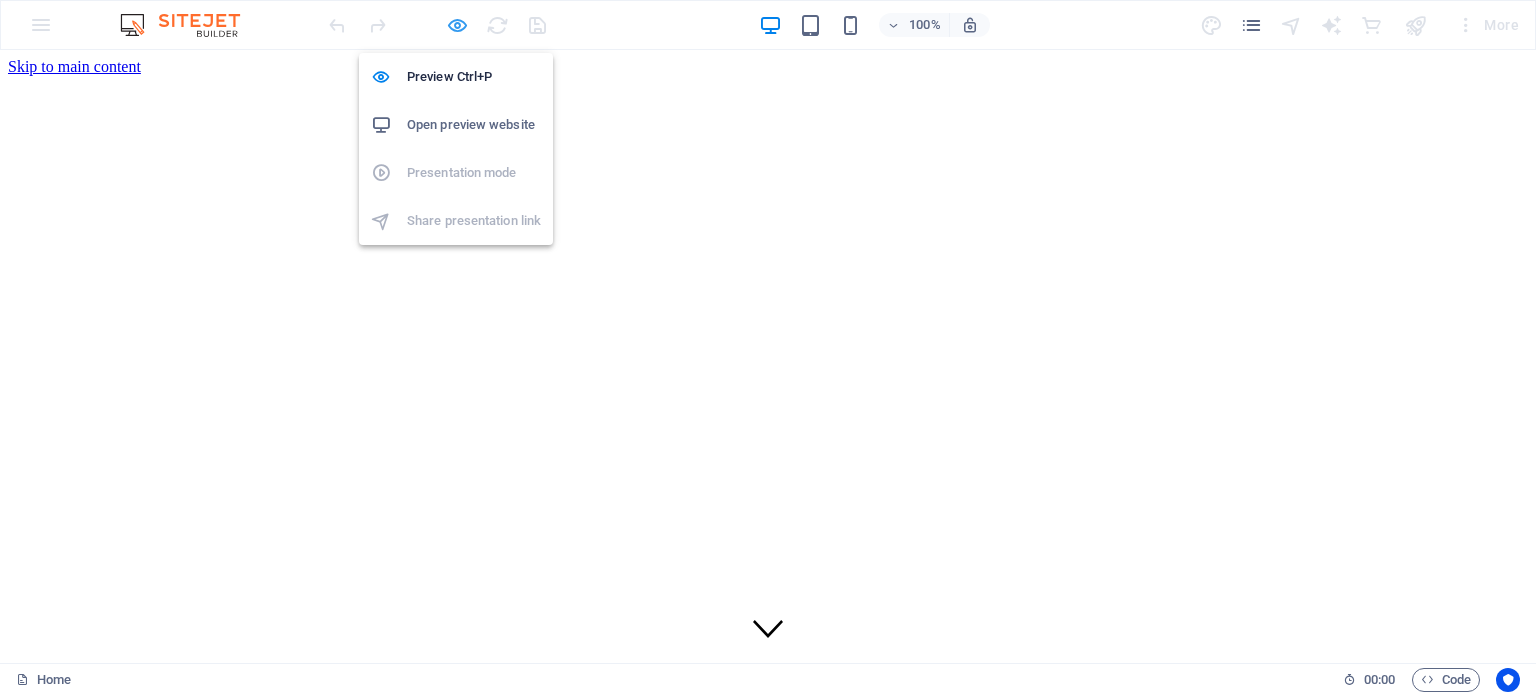 click at bounding box center (457, 25) 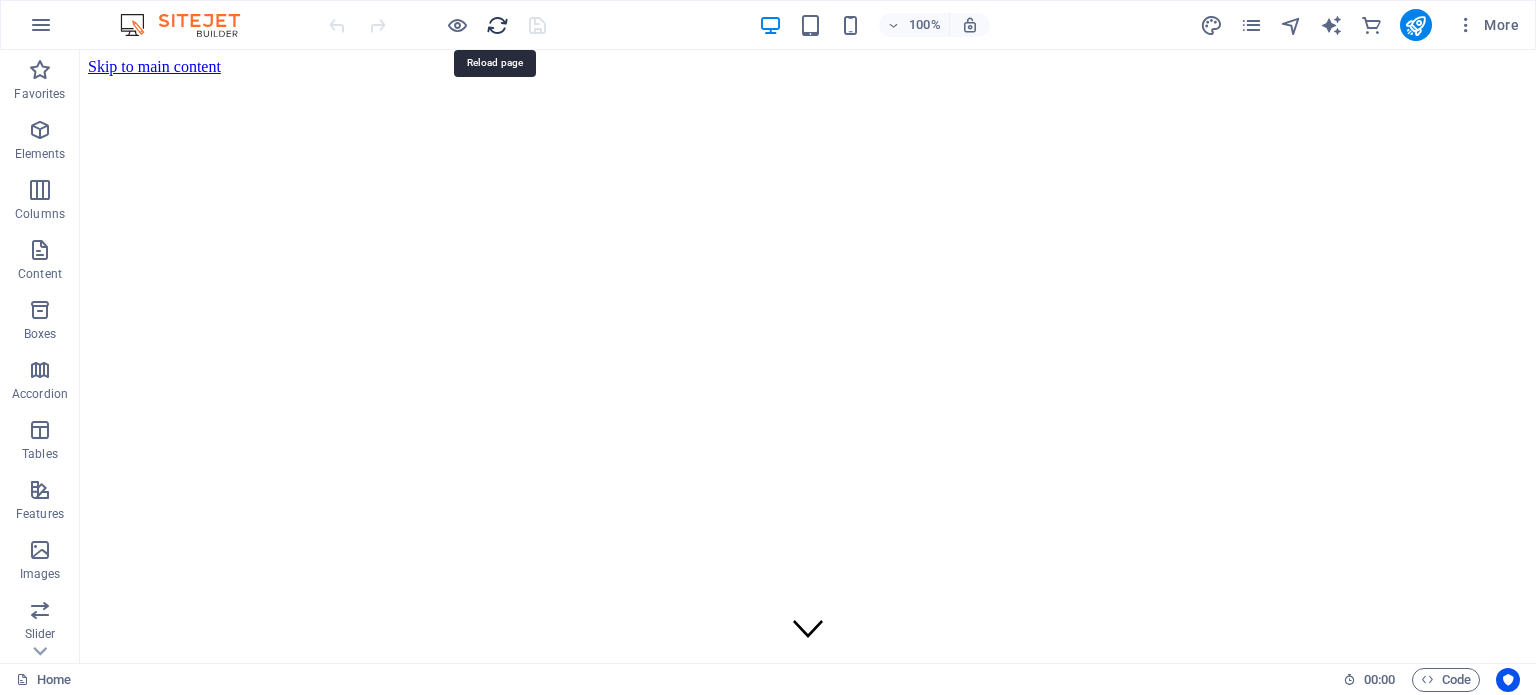 click at bounding box center (497, 25) 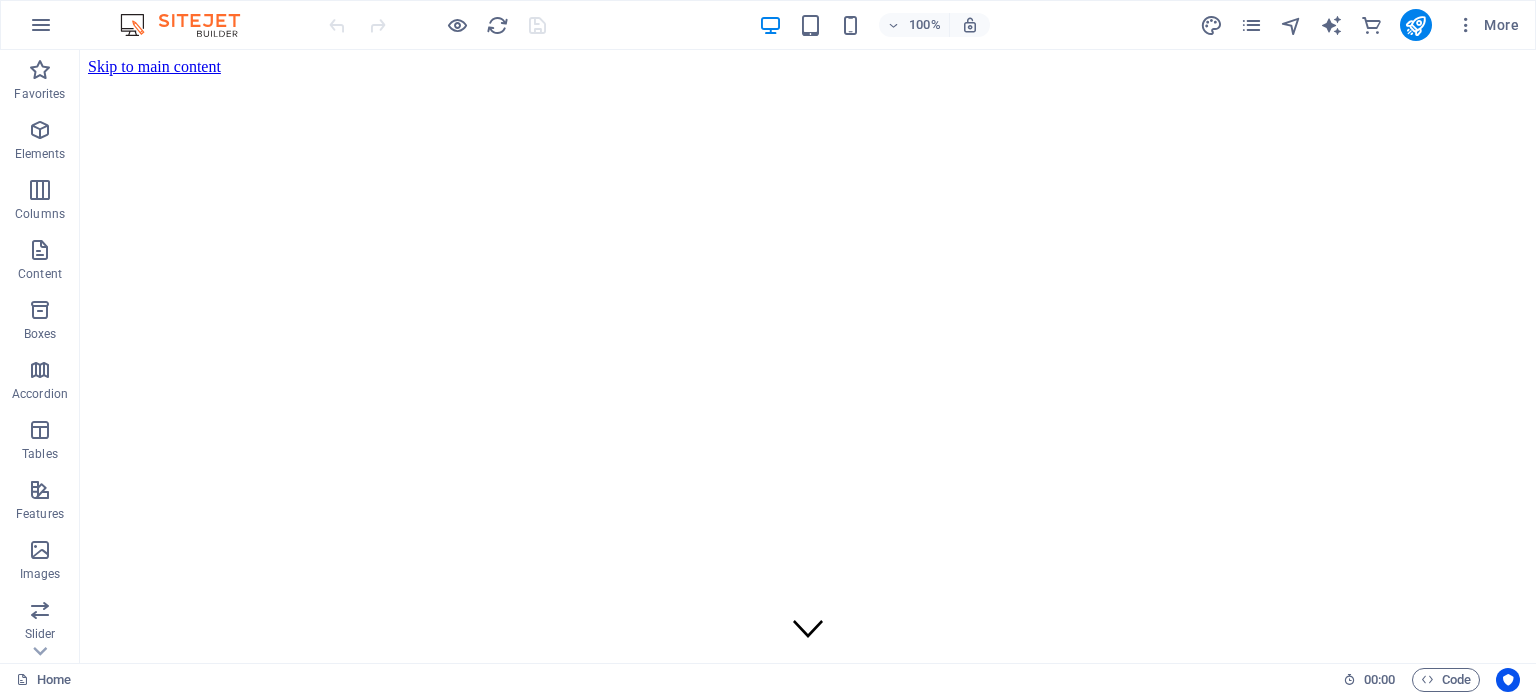 scroll, scrollTop: 0, scrollLeft: 0, axis: both 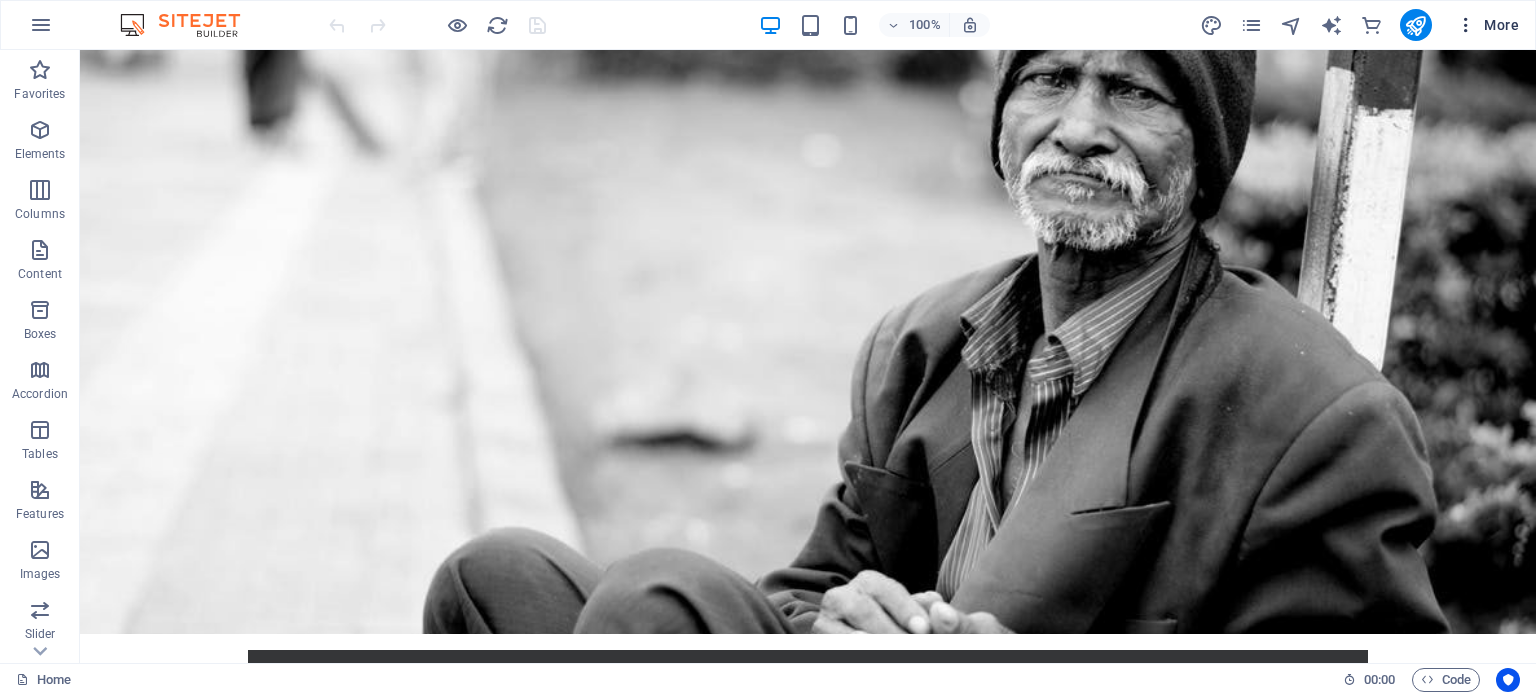 click on "More" at bounding box center [1487, 25] 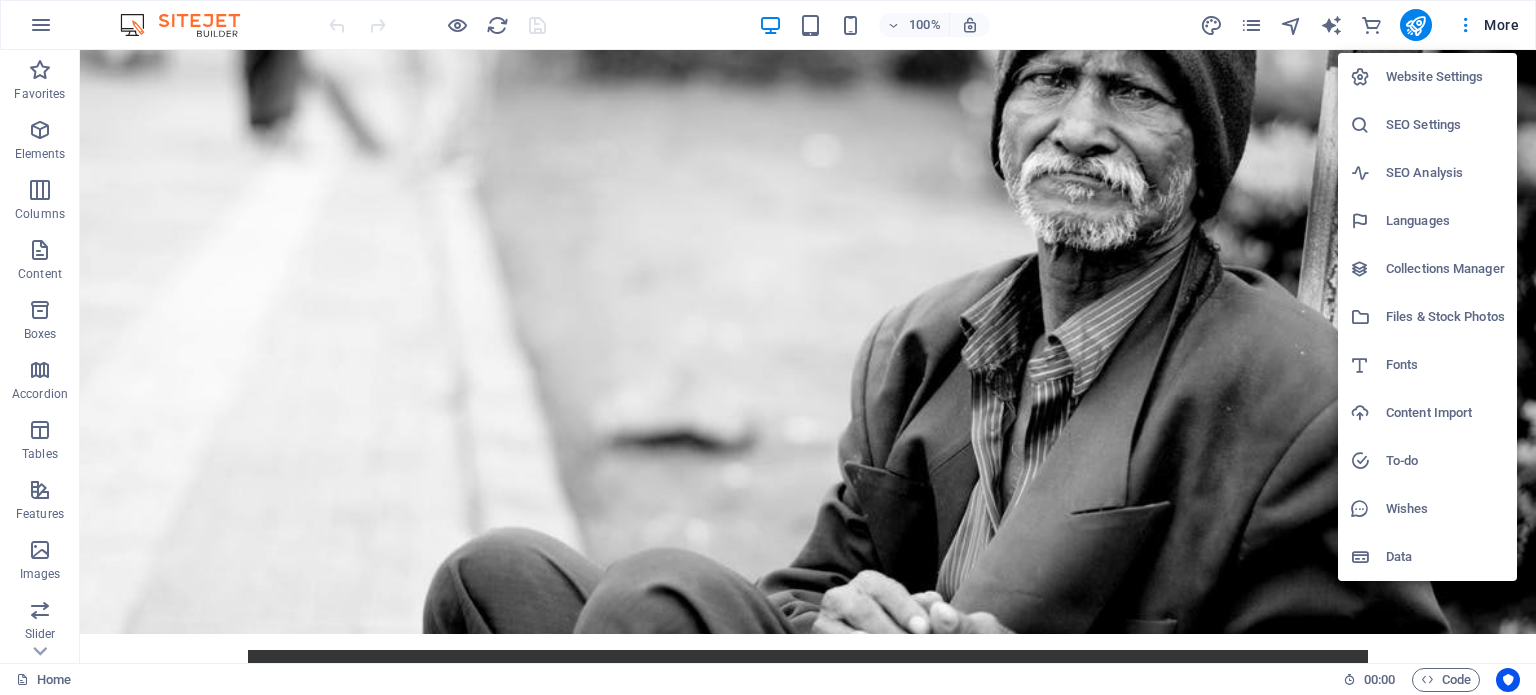 click at bounding box center [768, 347] 